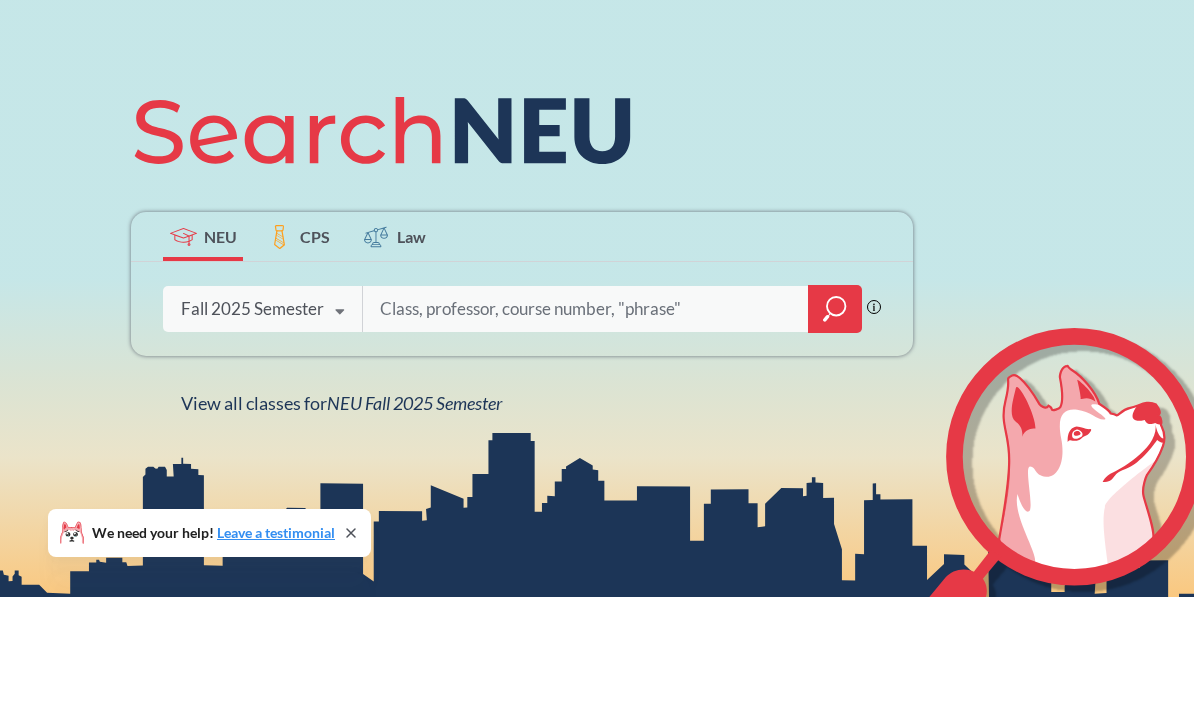 scroll, scrollTop: 84, scrollLeft: 0, axis: vertical 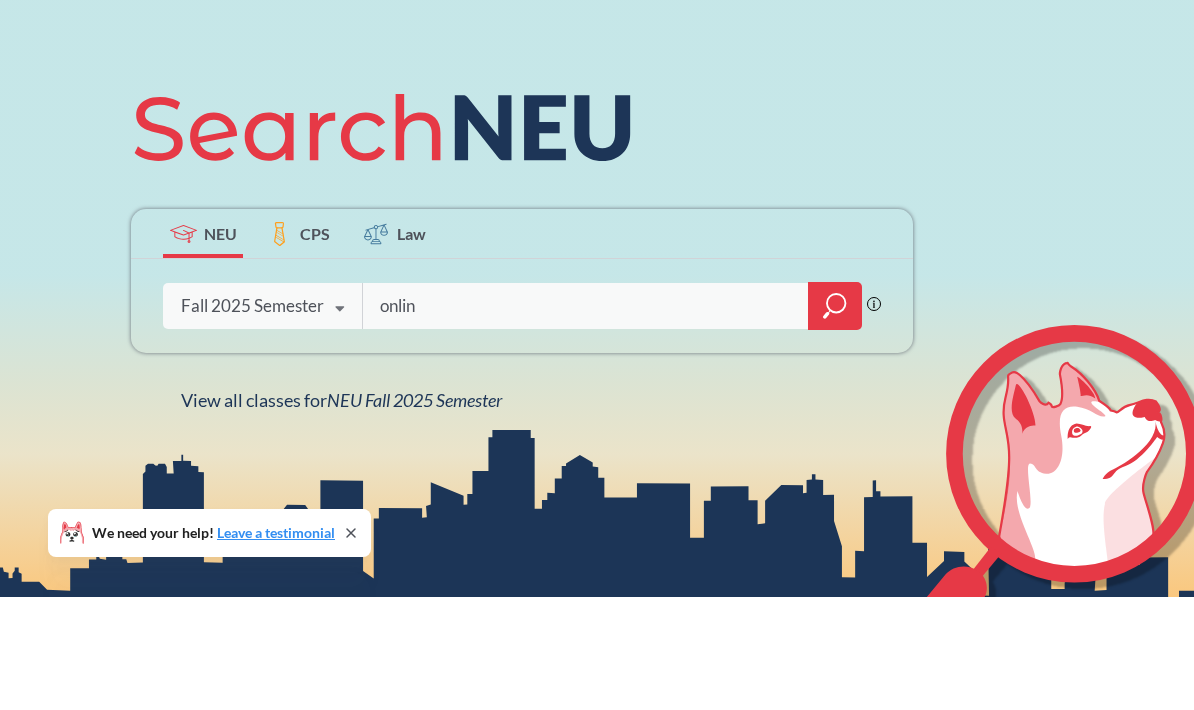 type on "online" 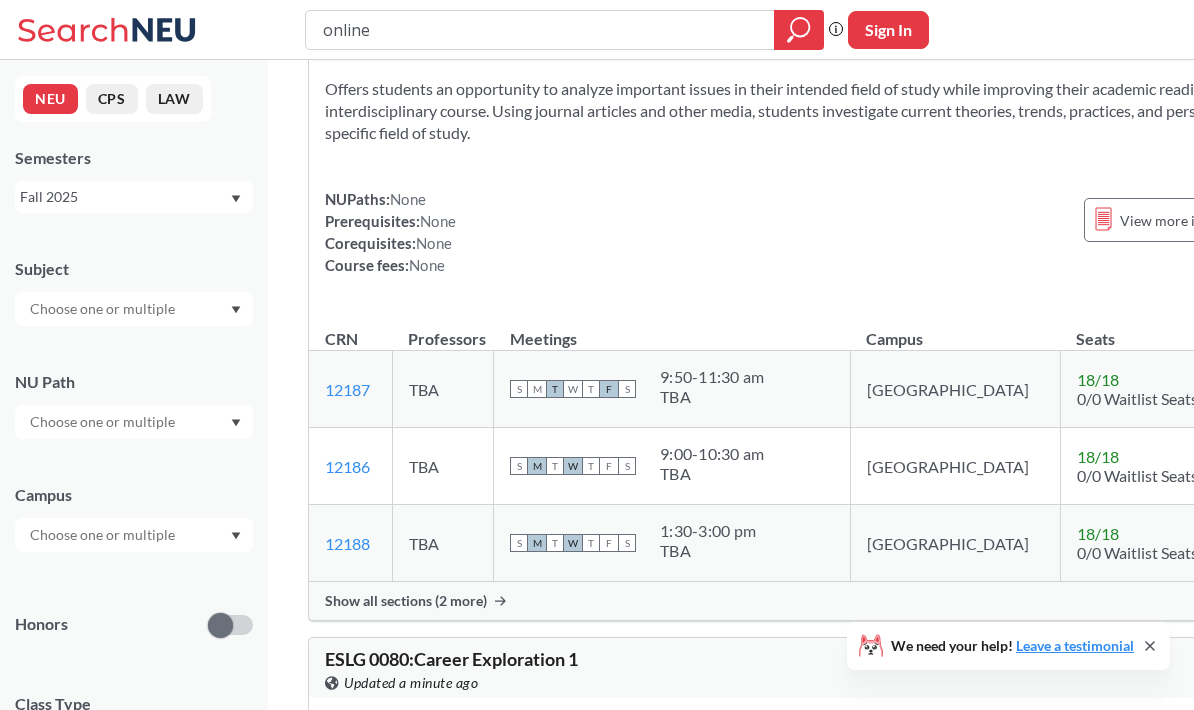 scroll, scrollTop: 0, scrollLeft: 0, axis: both 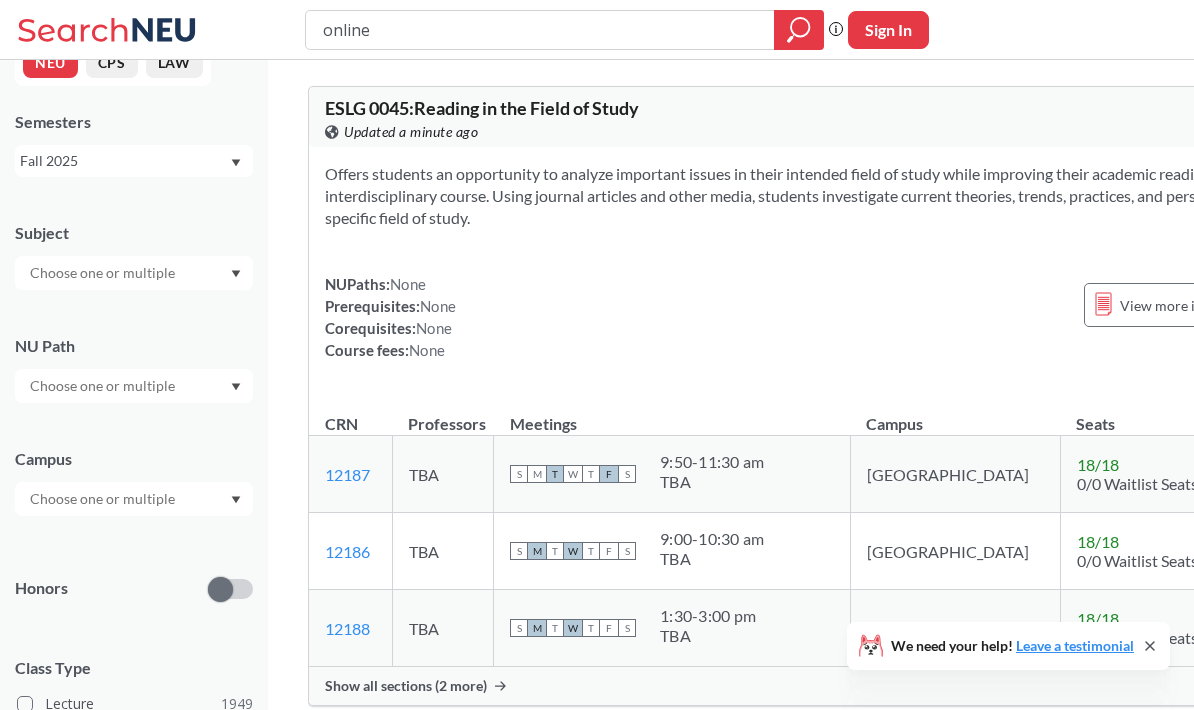 click at bounding box center [104, 499] 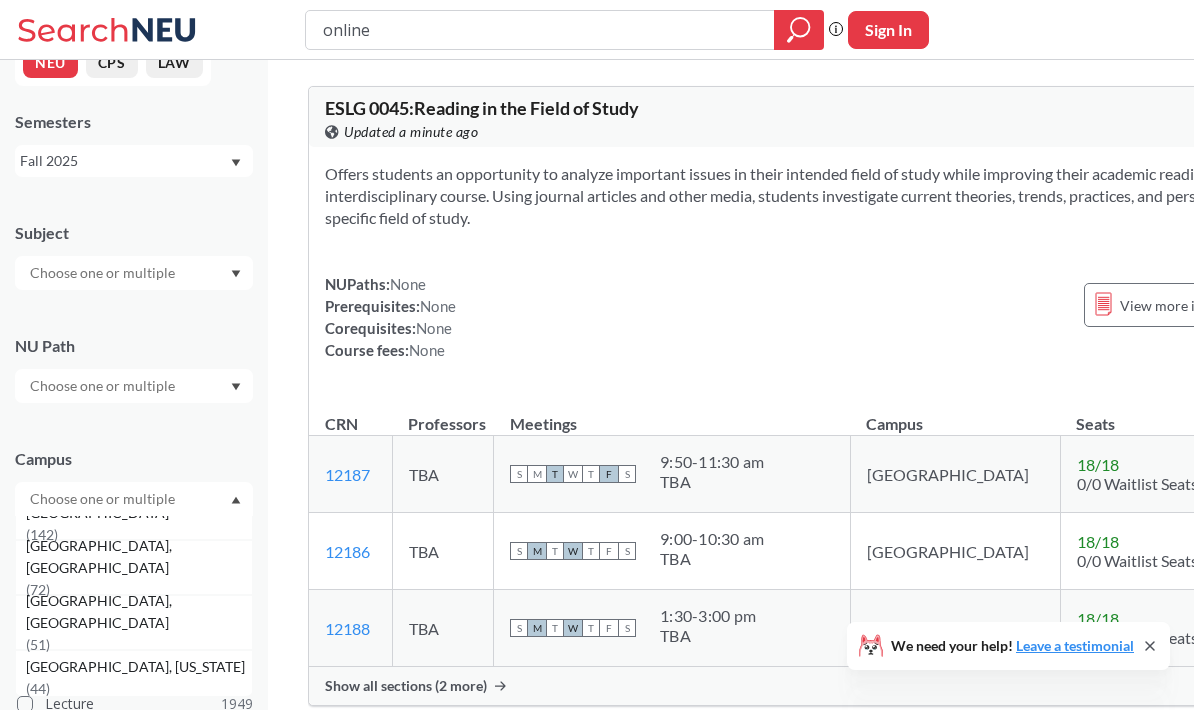 scroll, scrollTop: 215, scrollLeft: 0, axis: vertical 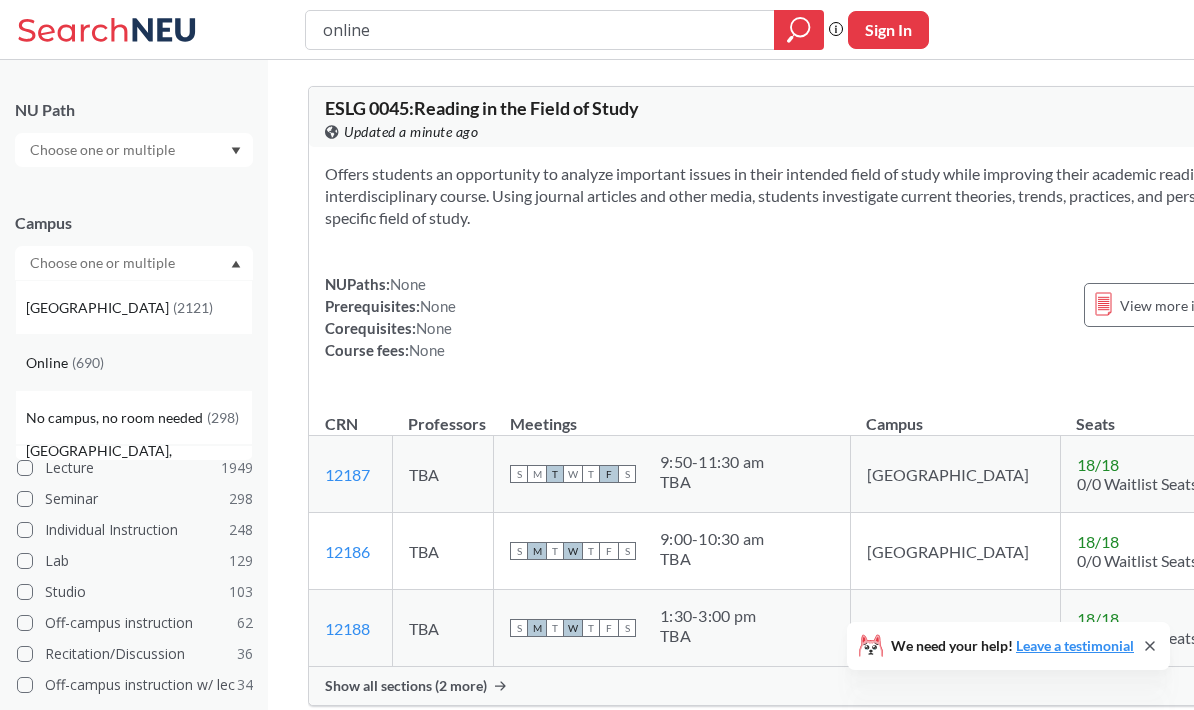 click on "Online ( 690 )" at bounding box center (139, 363) 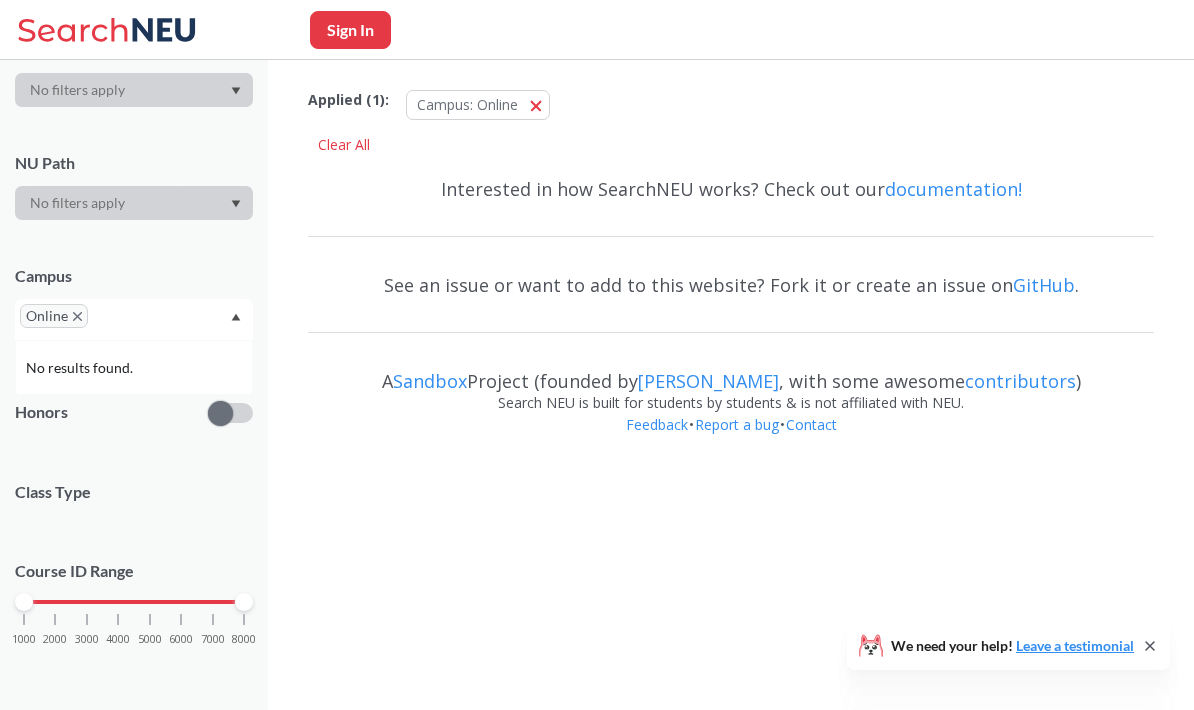 scroll, scrollTop: 231, scrollLeft: 0, axis: vertical 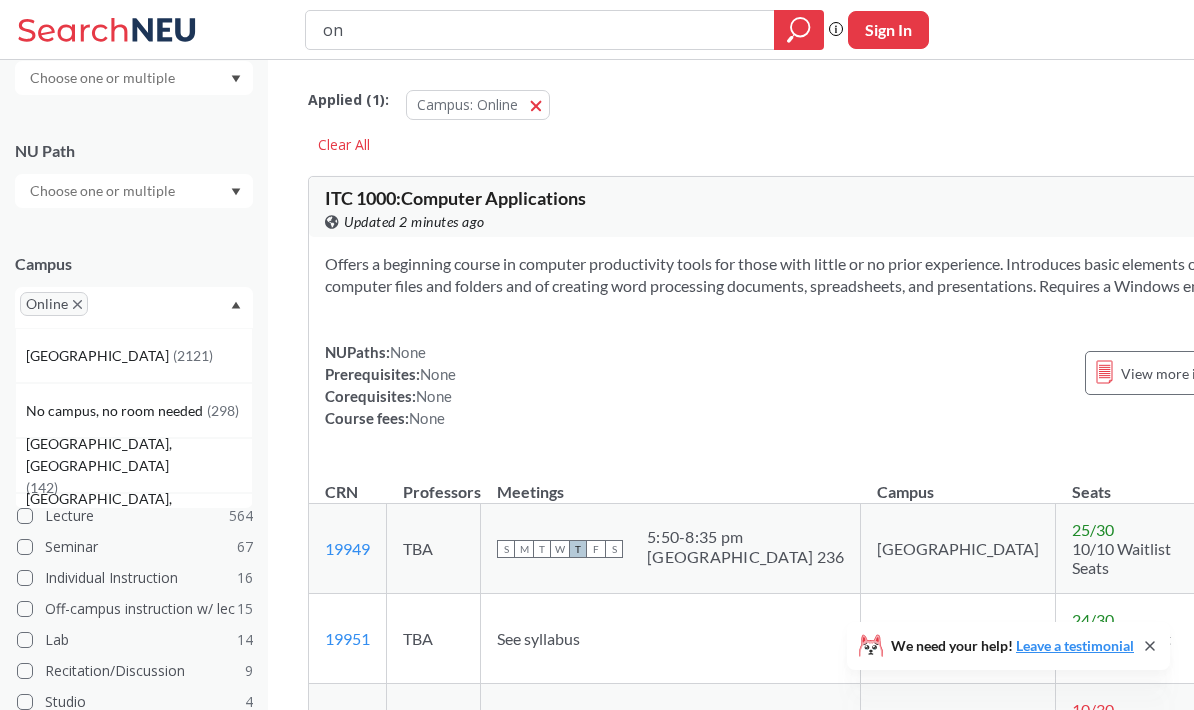 type on "o" 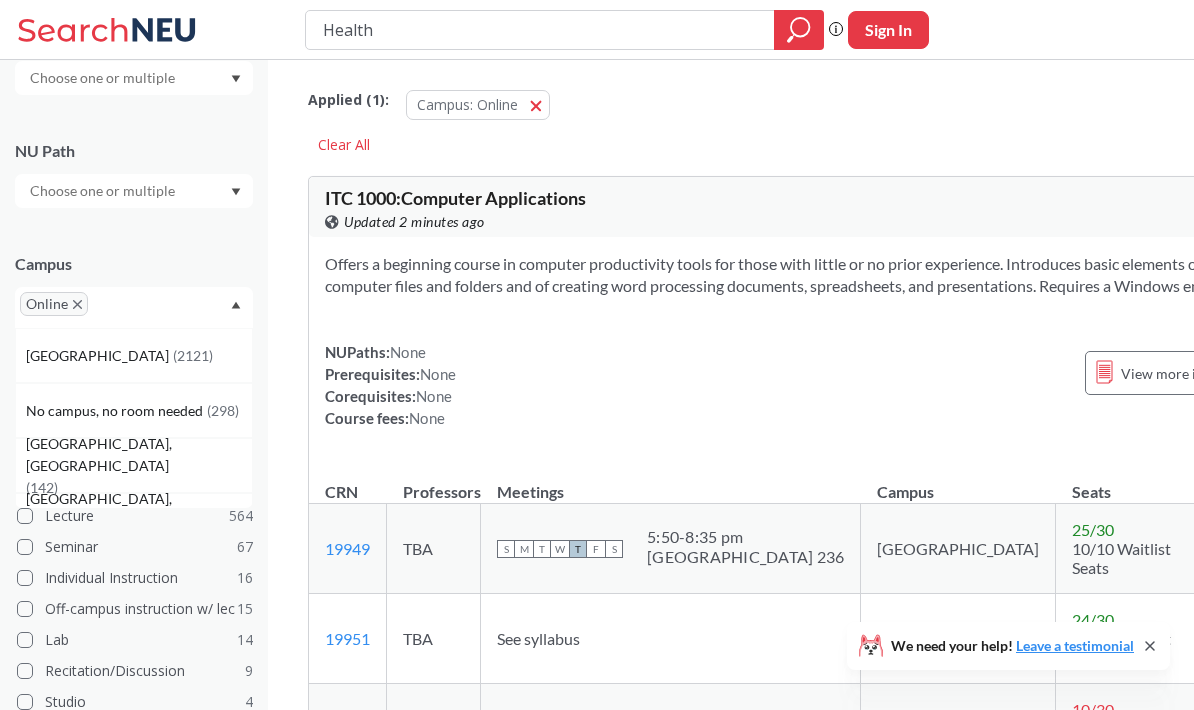 type on "Health" 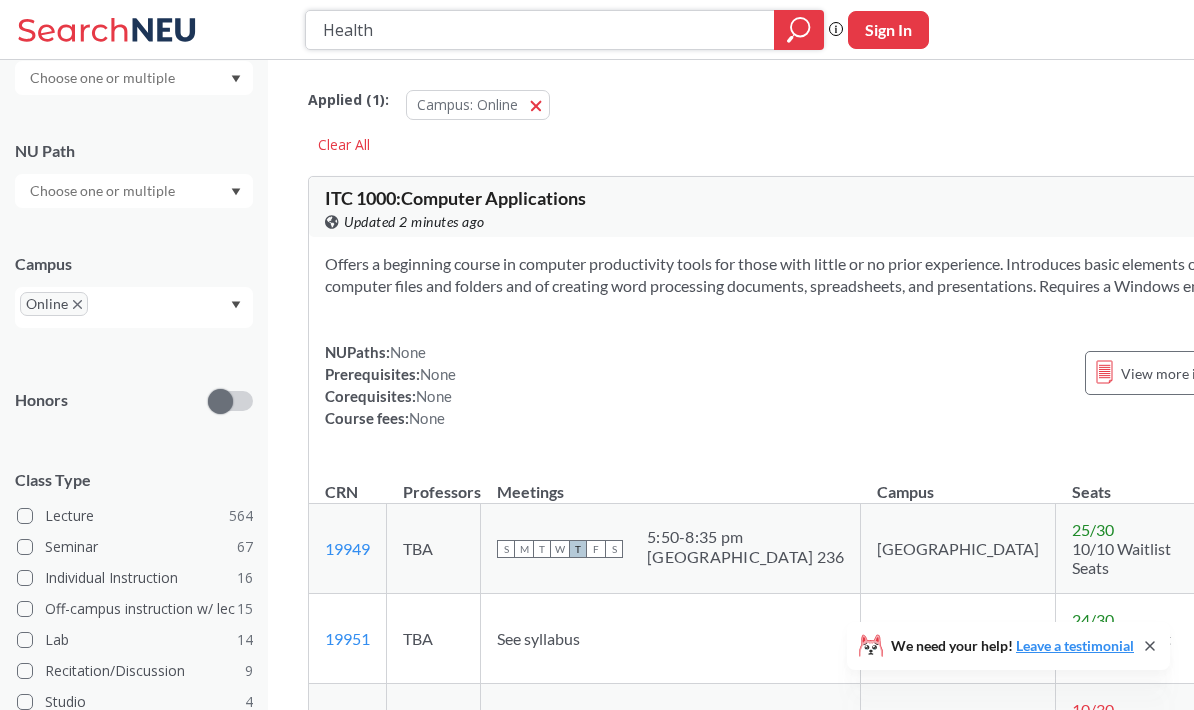 click 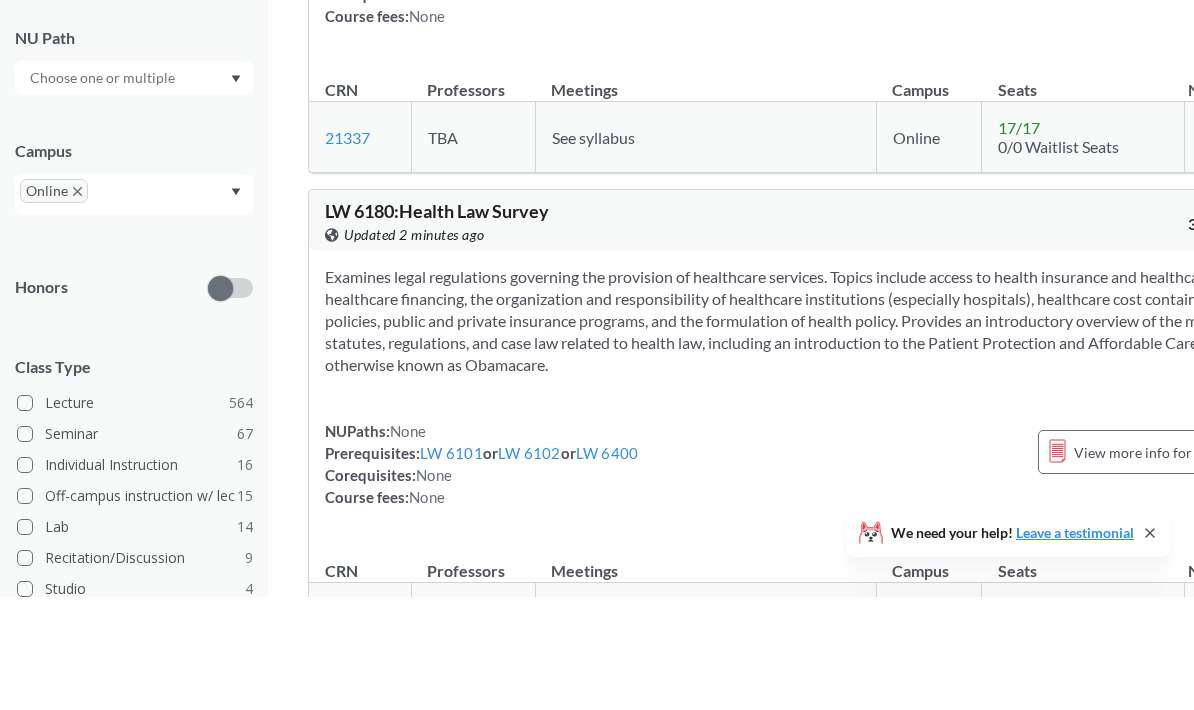 scroll, scrollTop: 2858, scrollLeft: 0, axis: vertical 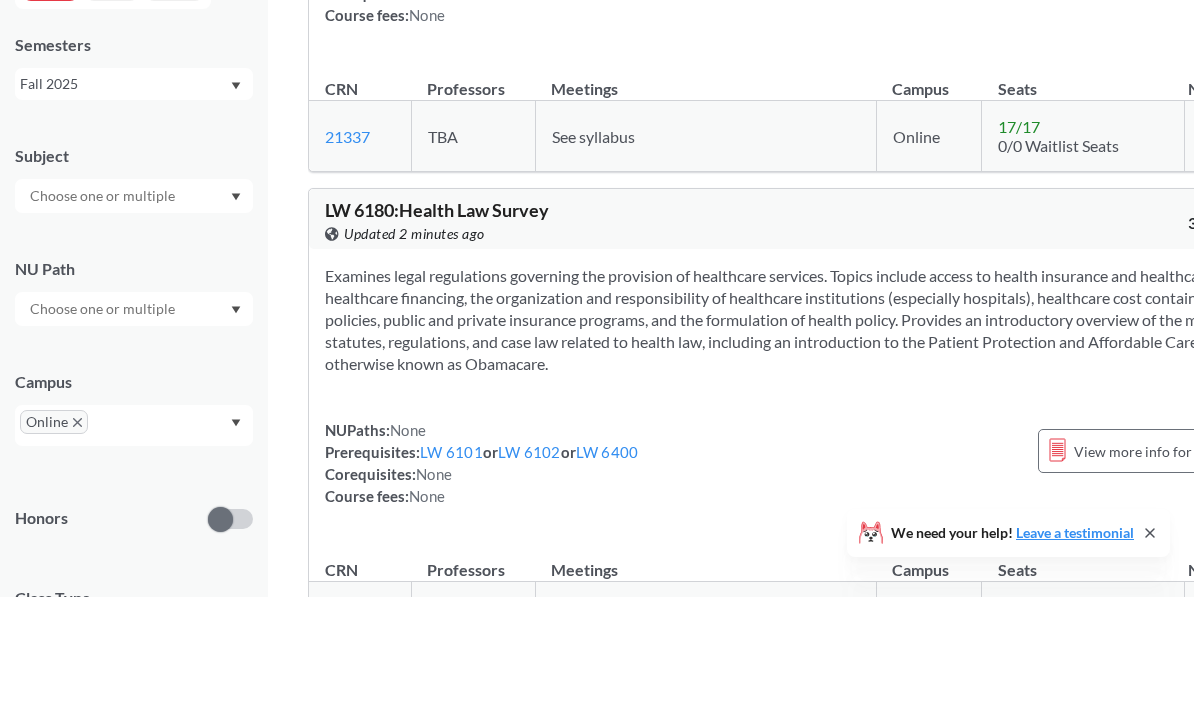click at bounding box center (104, 309) 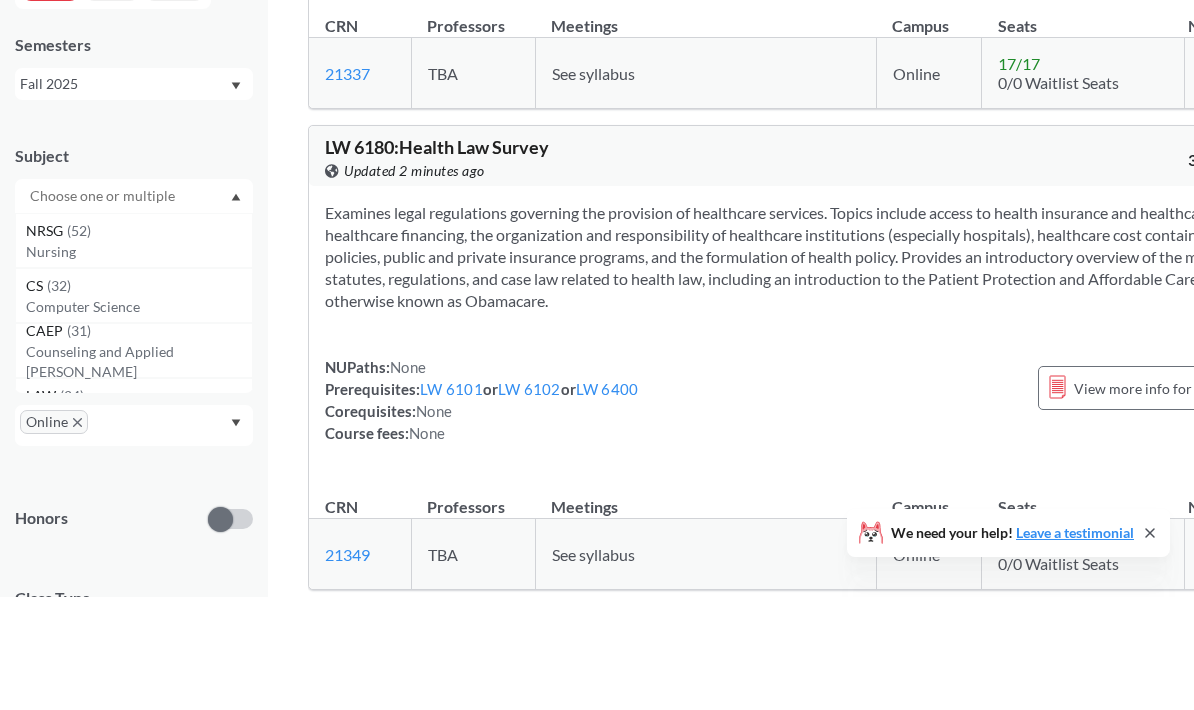 scroll, scrollTop: 2925, scrollLeft: 0, axis: vertical 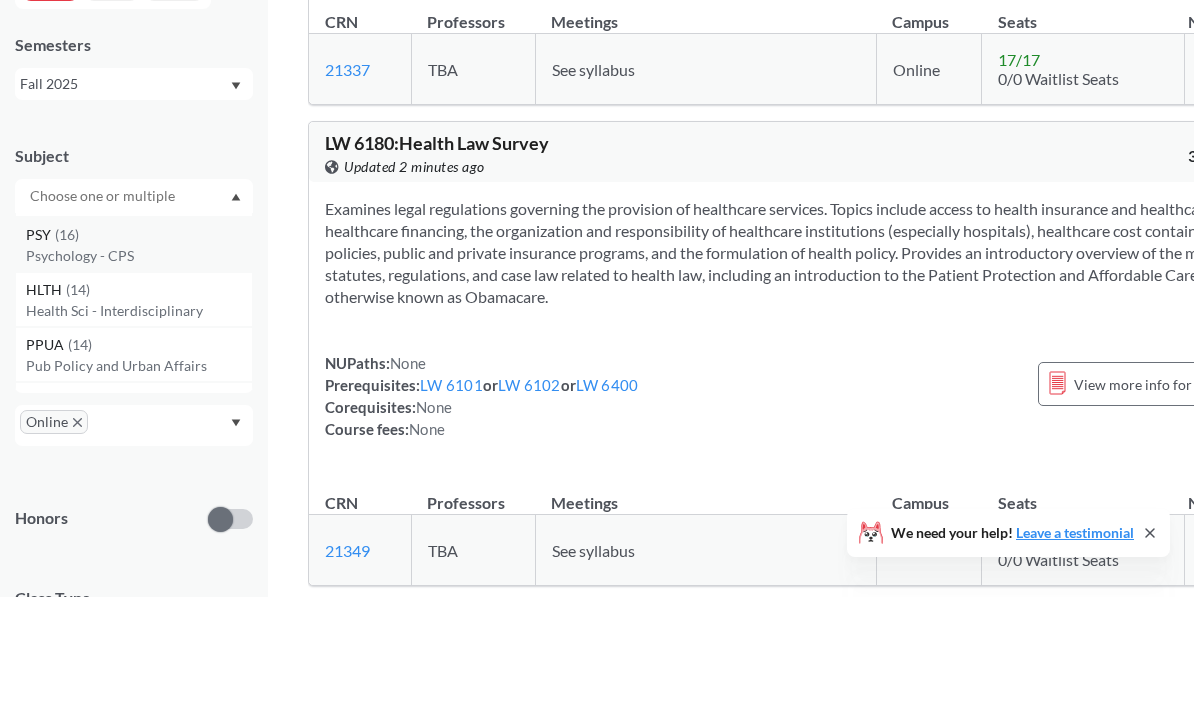 click on "Psychology - CPS" at bounding box center [139, 369] 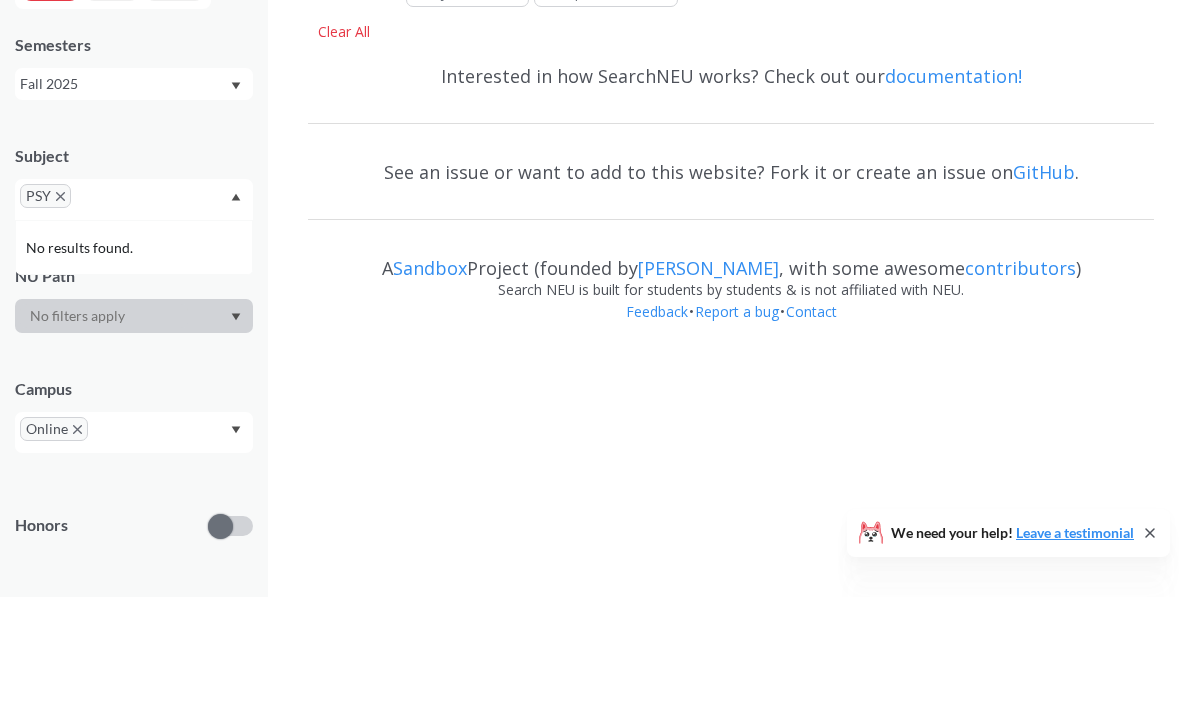 scroll, scrollTop: 0, scrollLeft: 0, axis: both 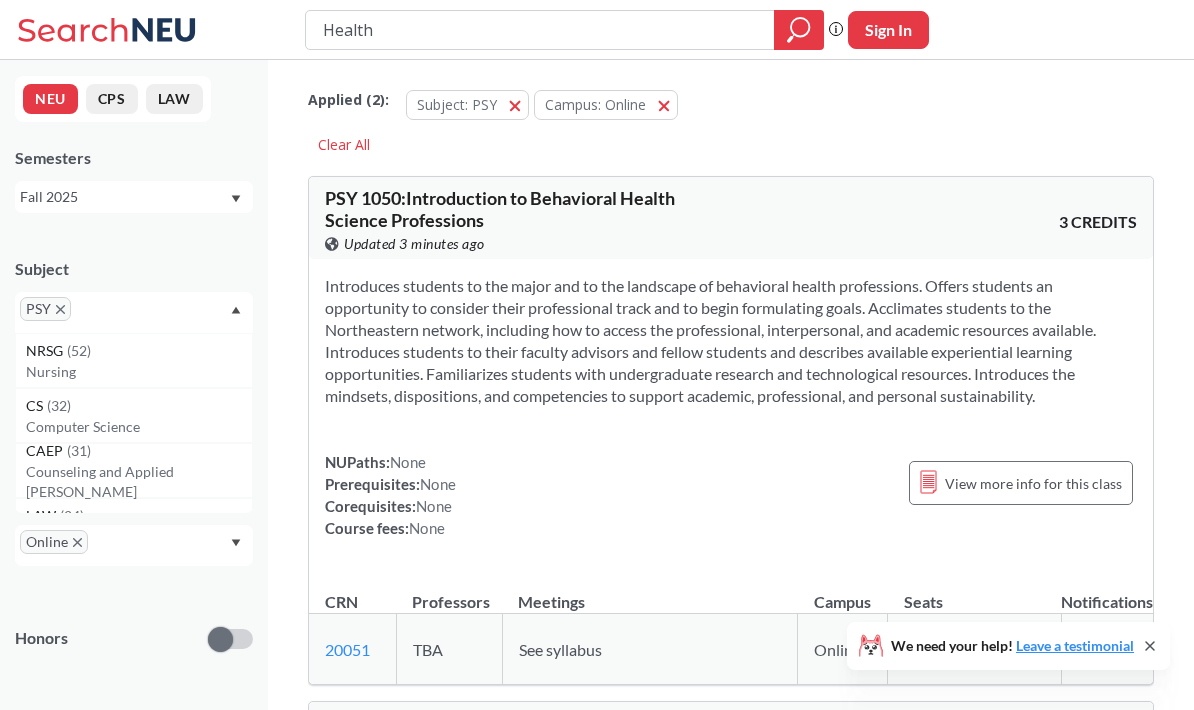 click on "PSY" at bounding box center [134, 312] 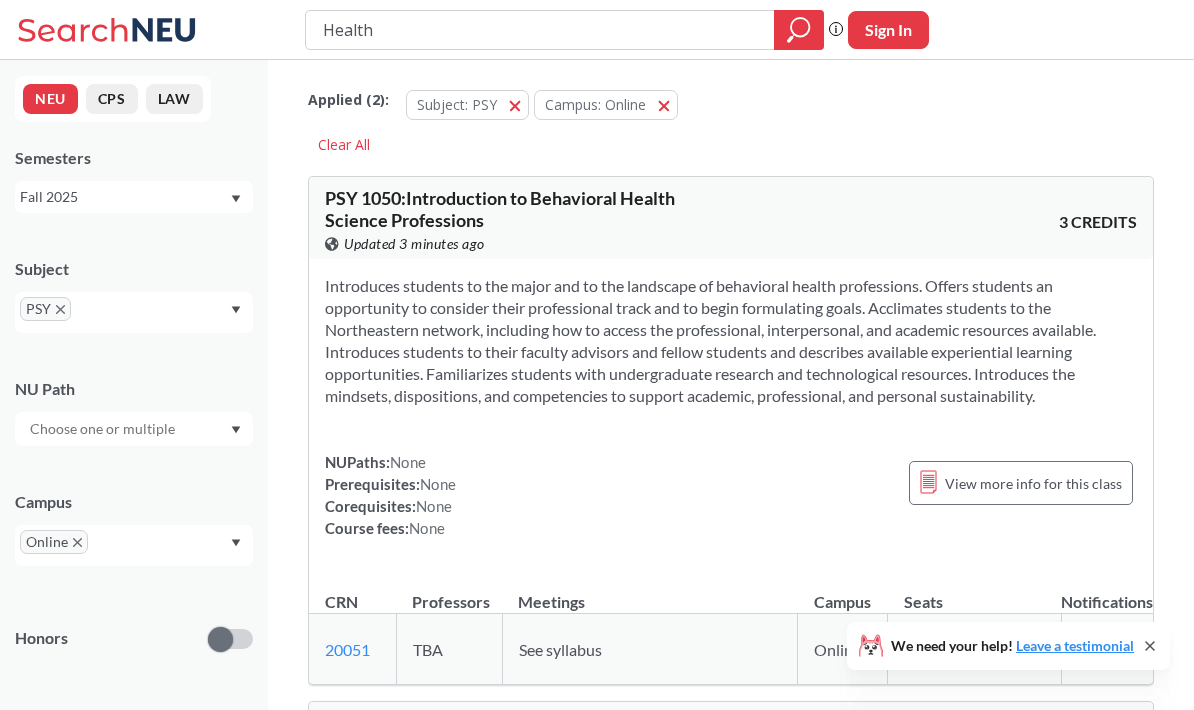 click on "PSY" at bounding box center (134, 312) 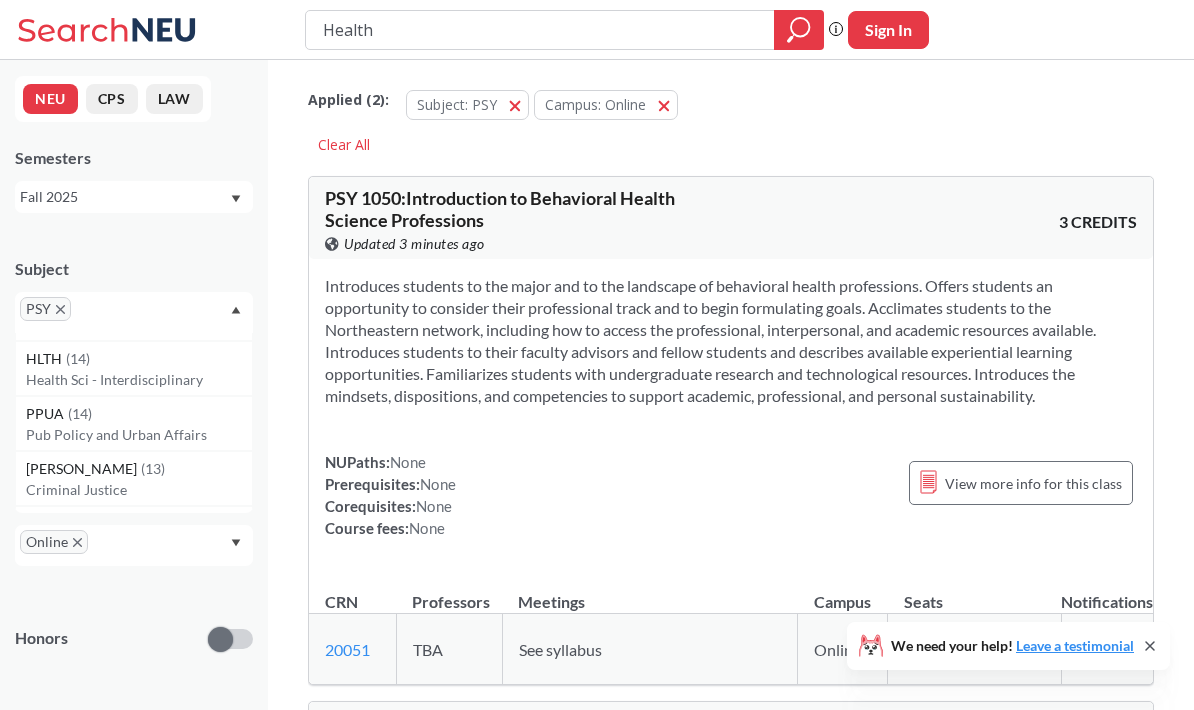 scroll, scrollTop: 383, scrollLeft: 0, axis: vertical 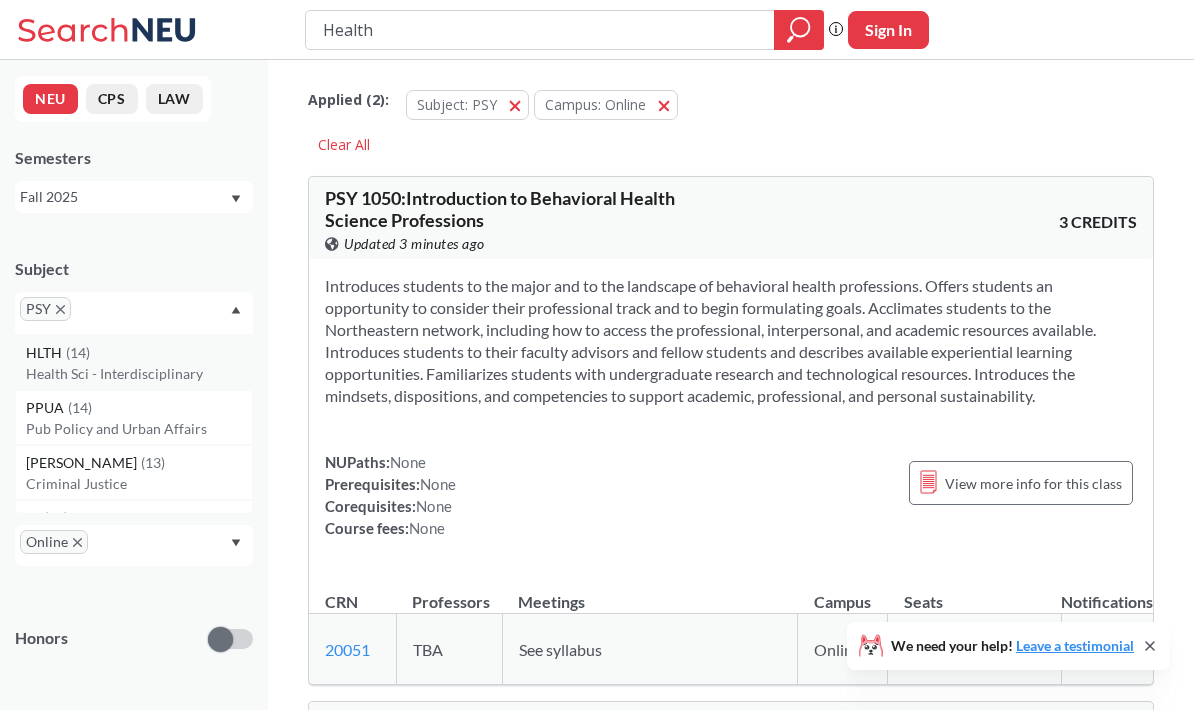 click on "Health Sci - Interdisciplinary" at bounding box center (139, 374) 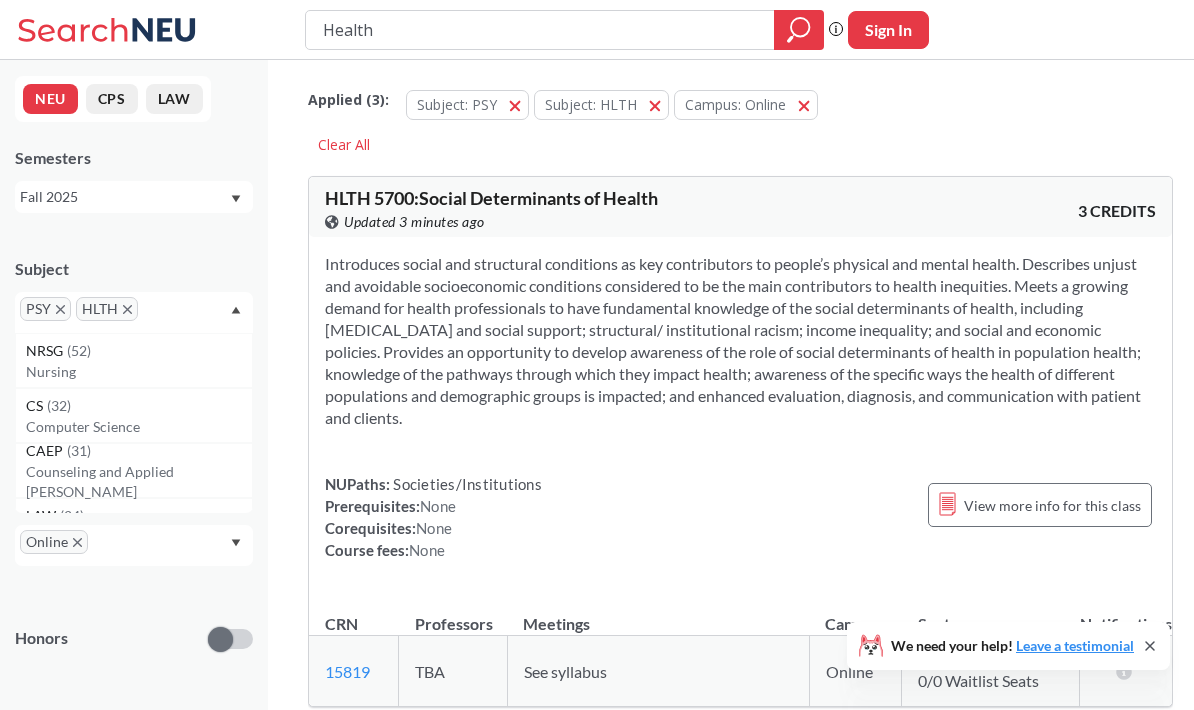 click on "PSY HLTH" at bounding box center (134, 312) 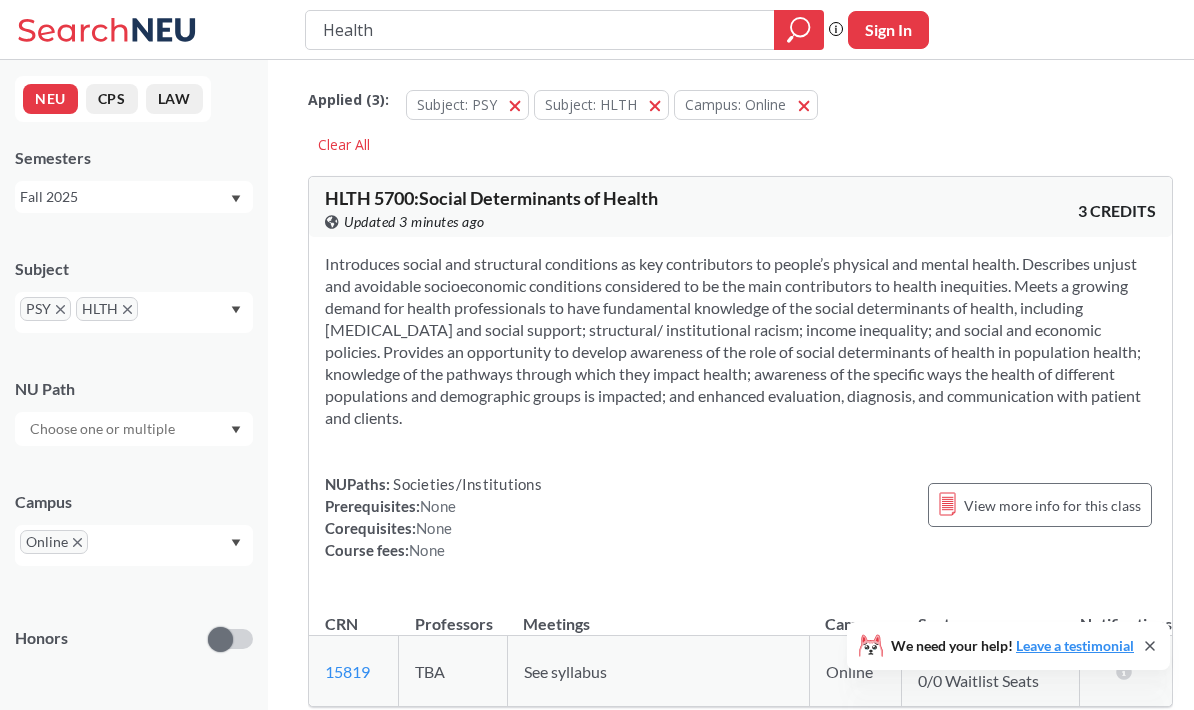 click on "PSY HLTH" at bounding box center (134, 312) 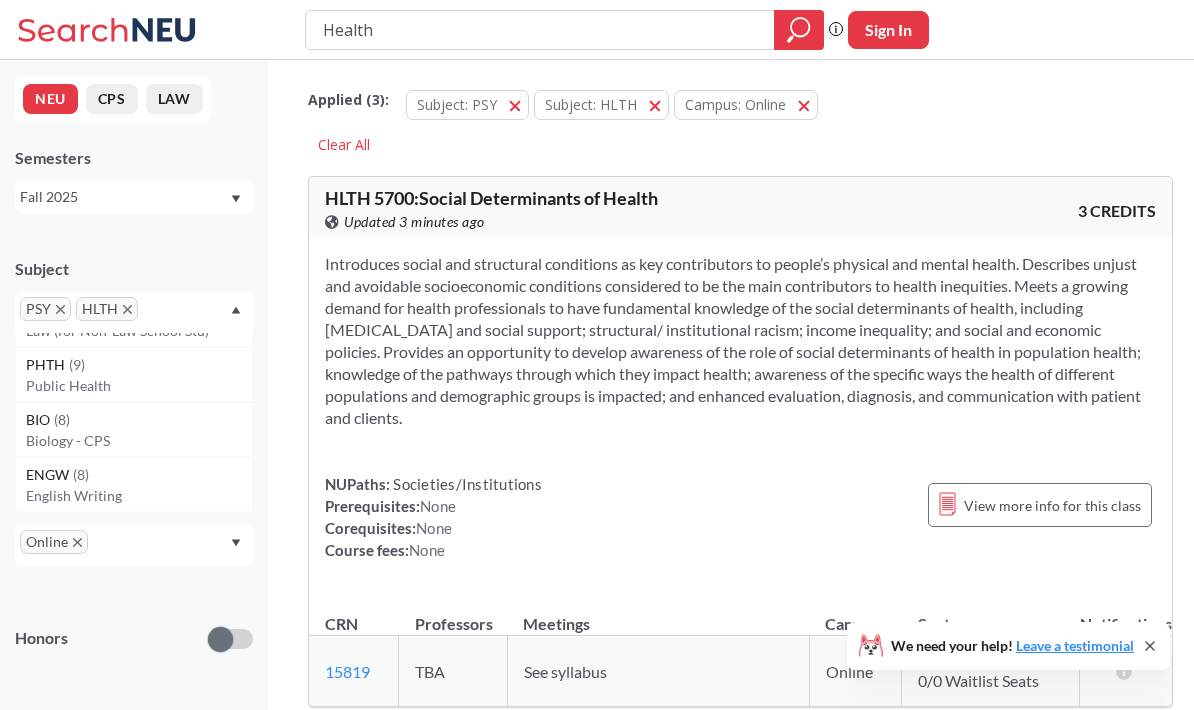 scroll, scrollTop: 1151, scrollLeft: 0, axis: vertical 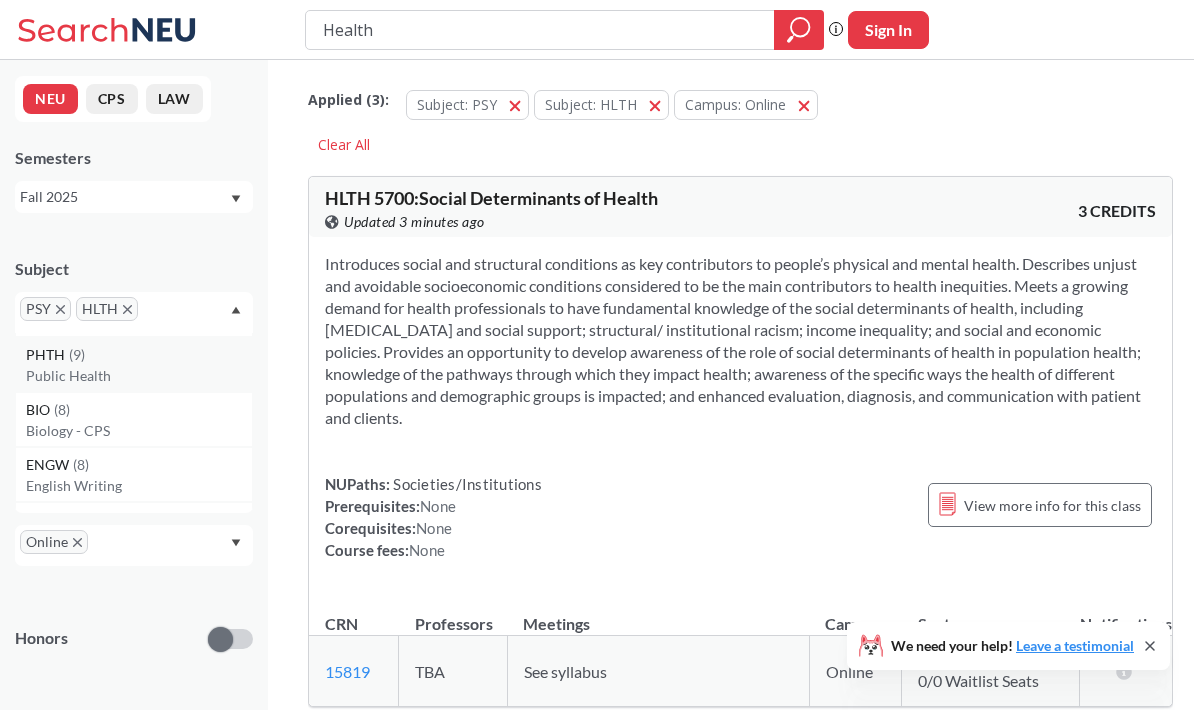 click on "Public Health" at bounding box center [139, 376] 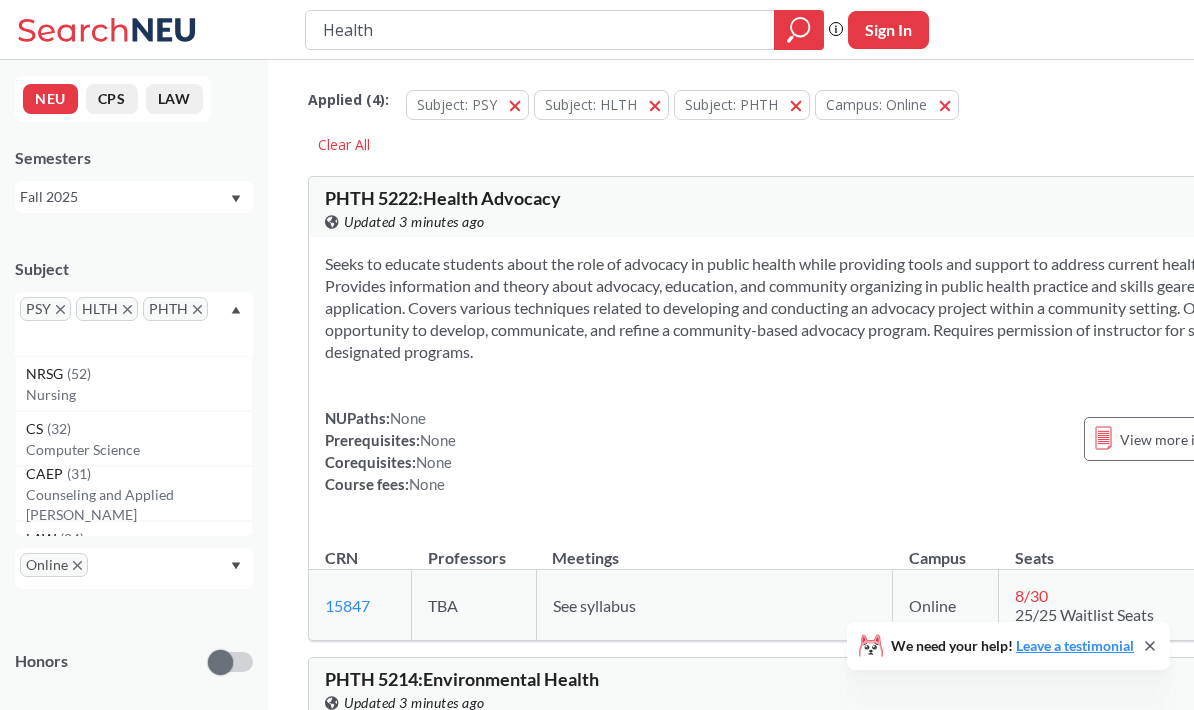 click on "PSY HLTH PHTH" at bounding box center (134, 324) 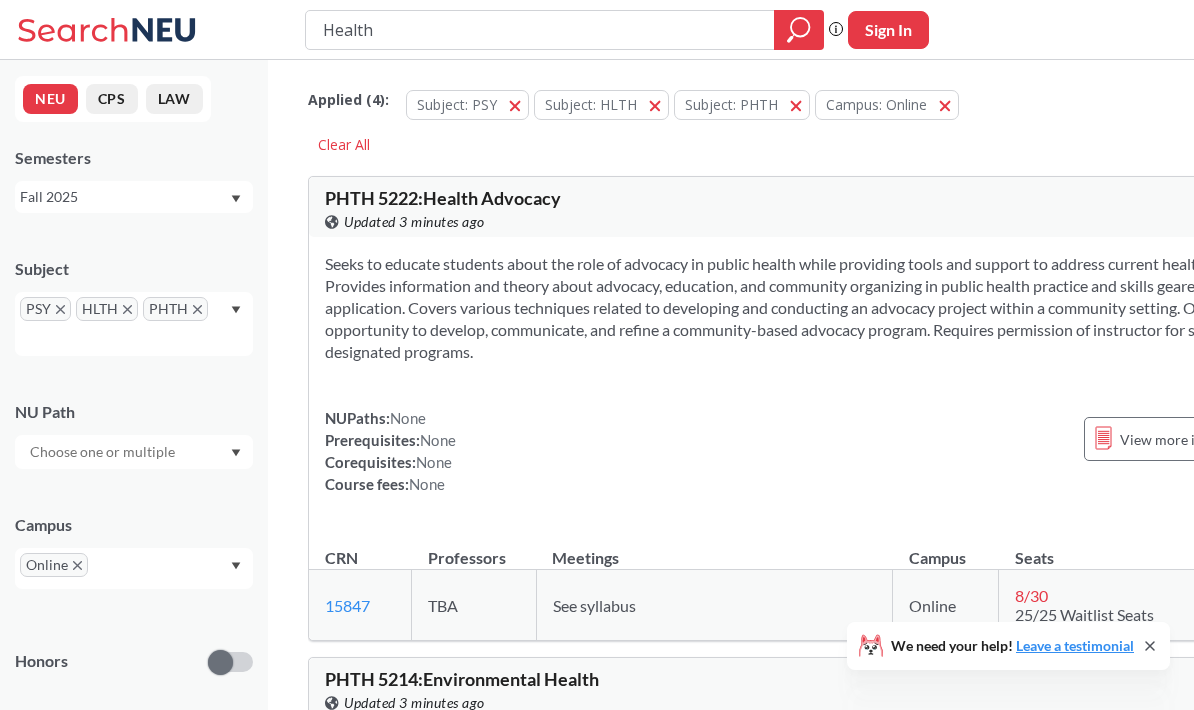 click on "PSY HLTH PHTH" at bounding box center [134, 324] 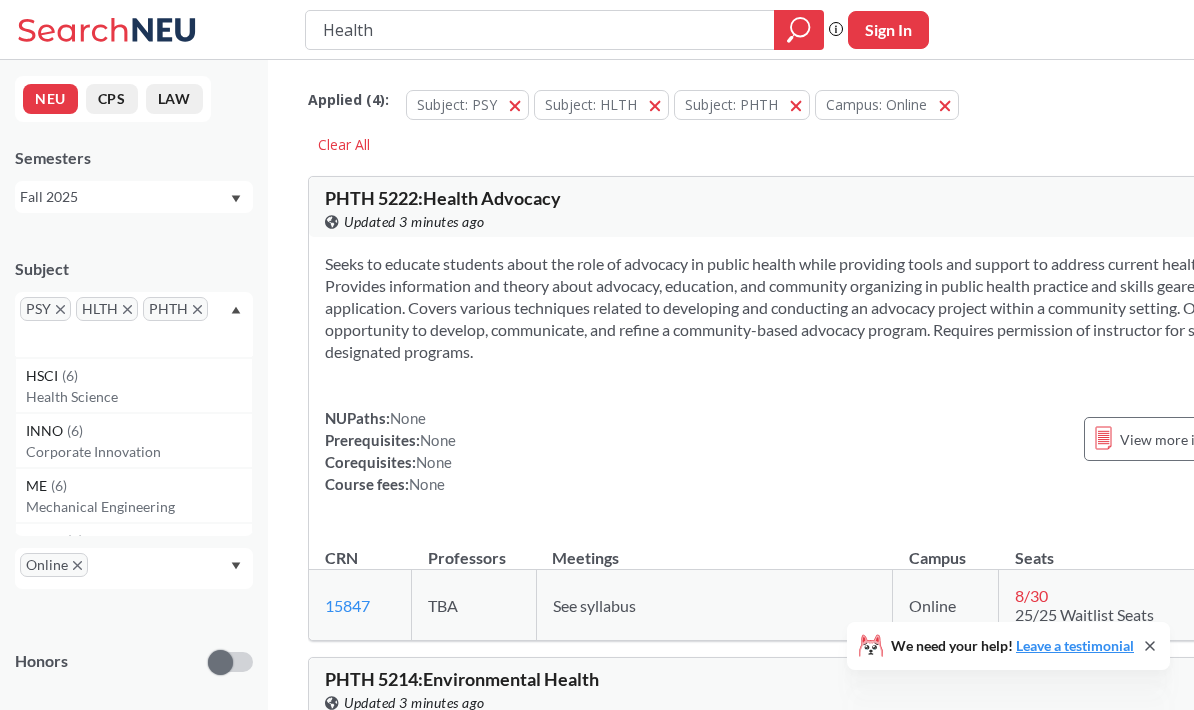 scroll, scrollTop: 1762, scrollLeft: 0, axis: vertical 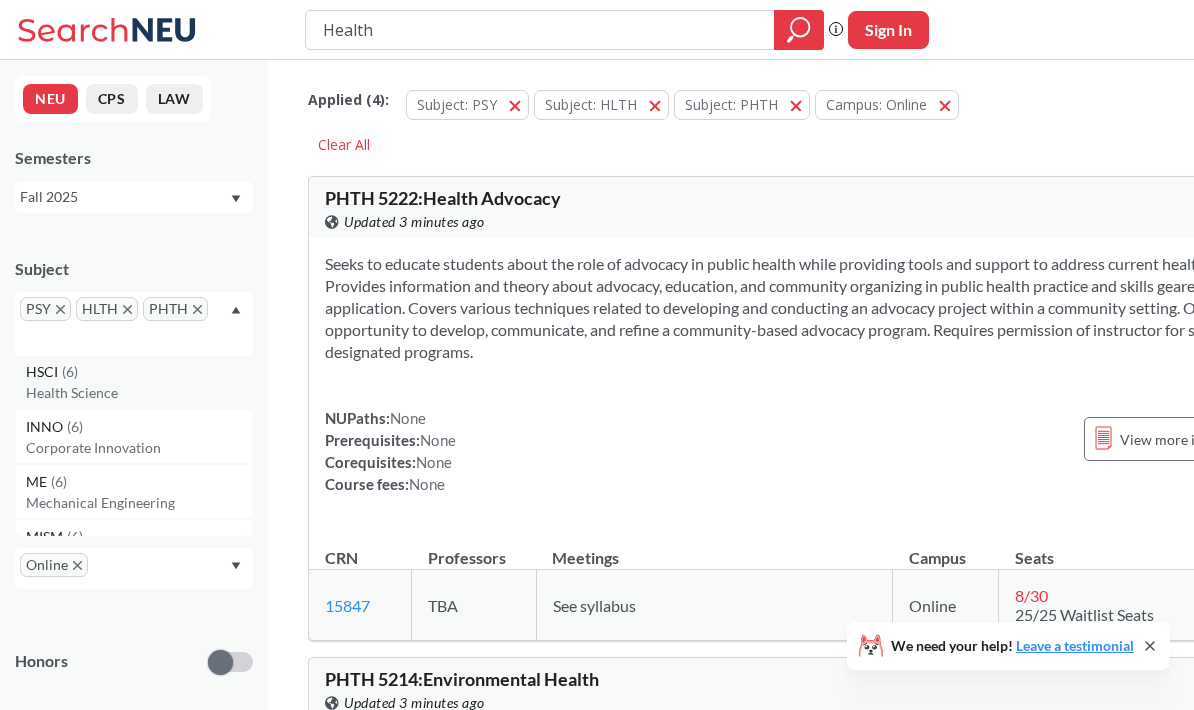 click on "Health Science" at bounding box center [139, 393] 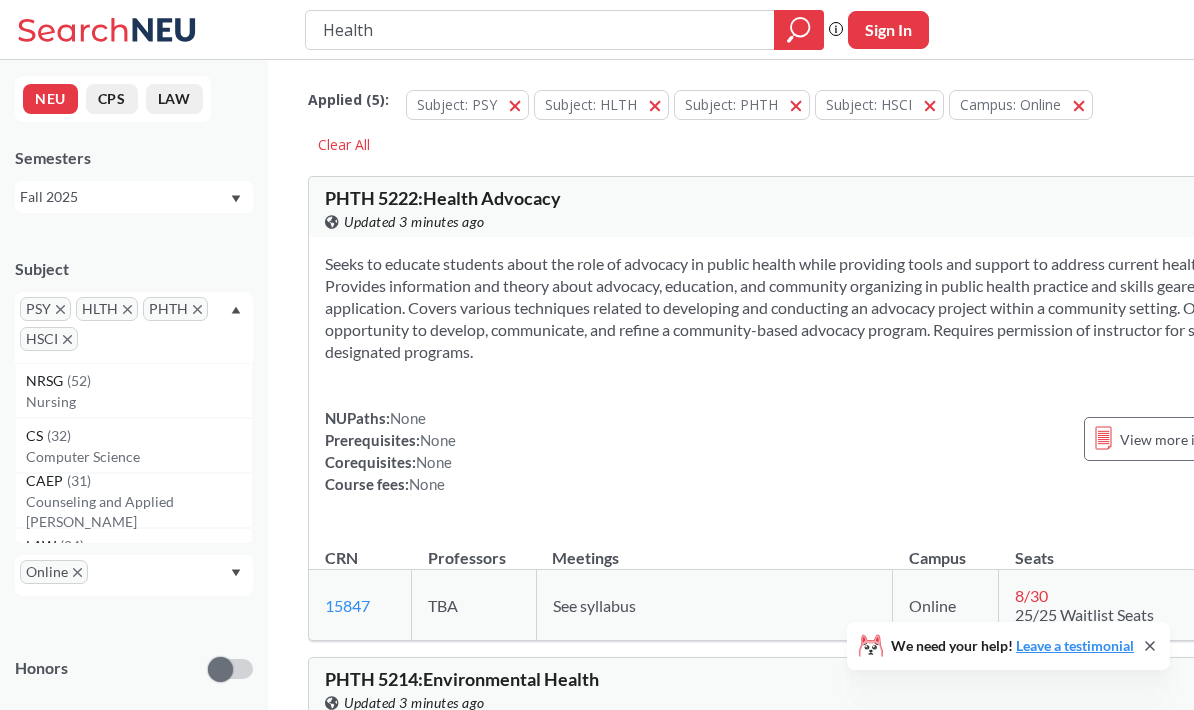 click on "PSY HLTH PHTH HSCI" at bounding box center (134, 327) 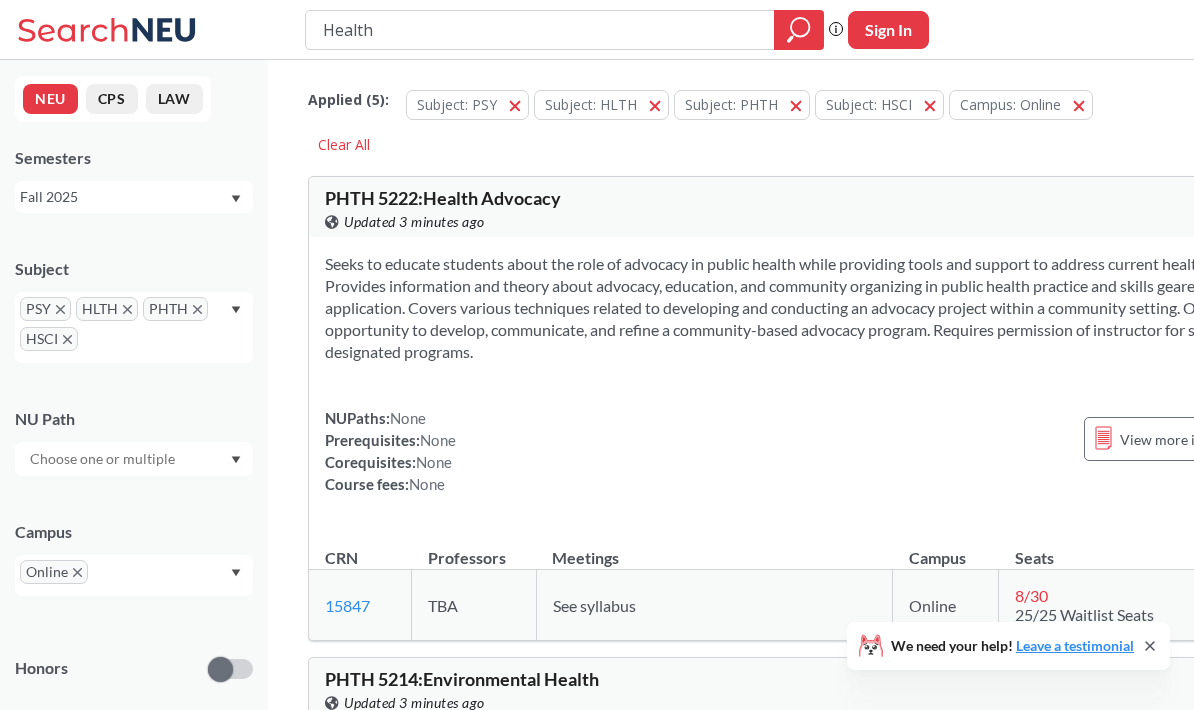 click on "PSY HLTH PHTH HSCI" at bounding box center [134, 327] 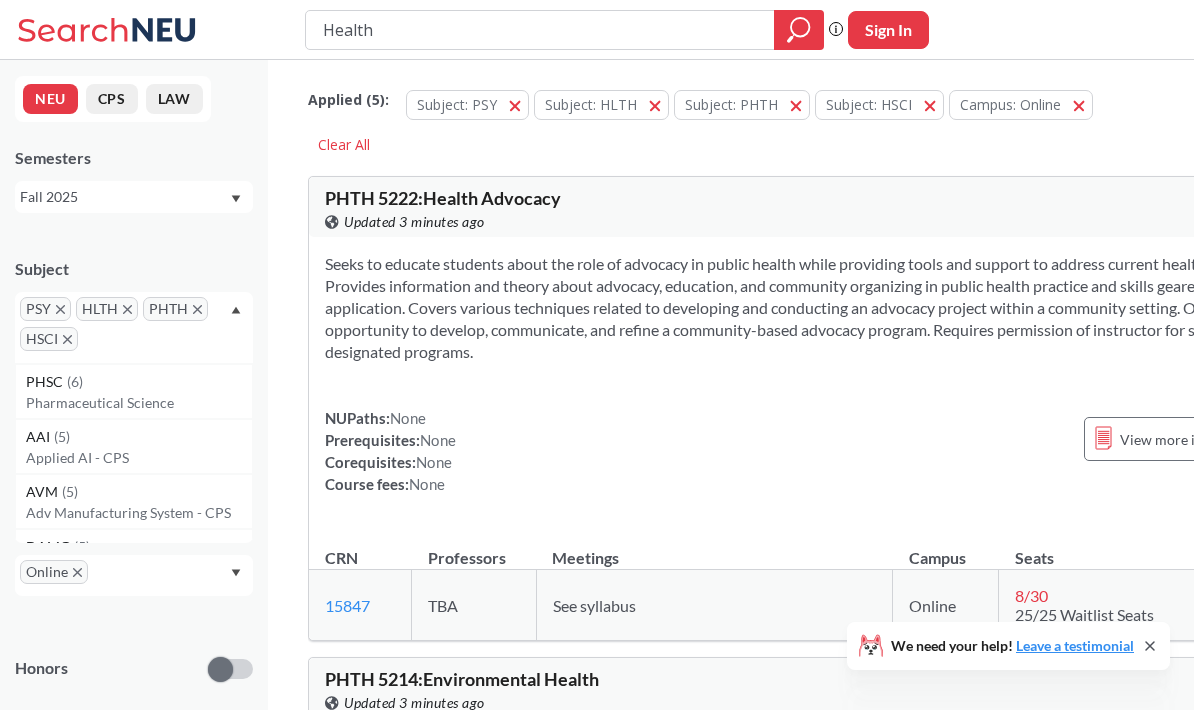 scroll, scrollTop: 1981, scrollLeft: 0, axis: vertical 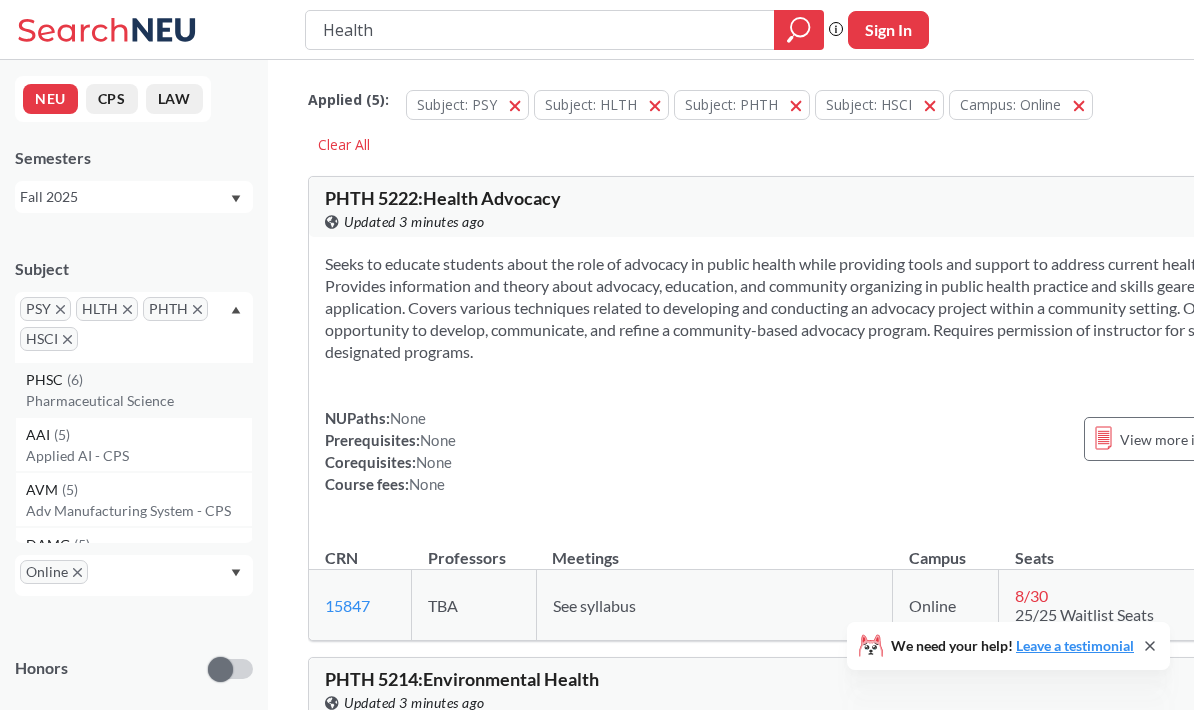 click on "Pharmaceutical Science" at bounding box center [139, 401] 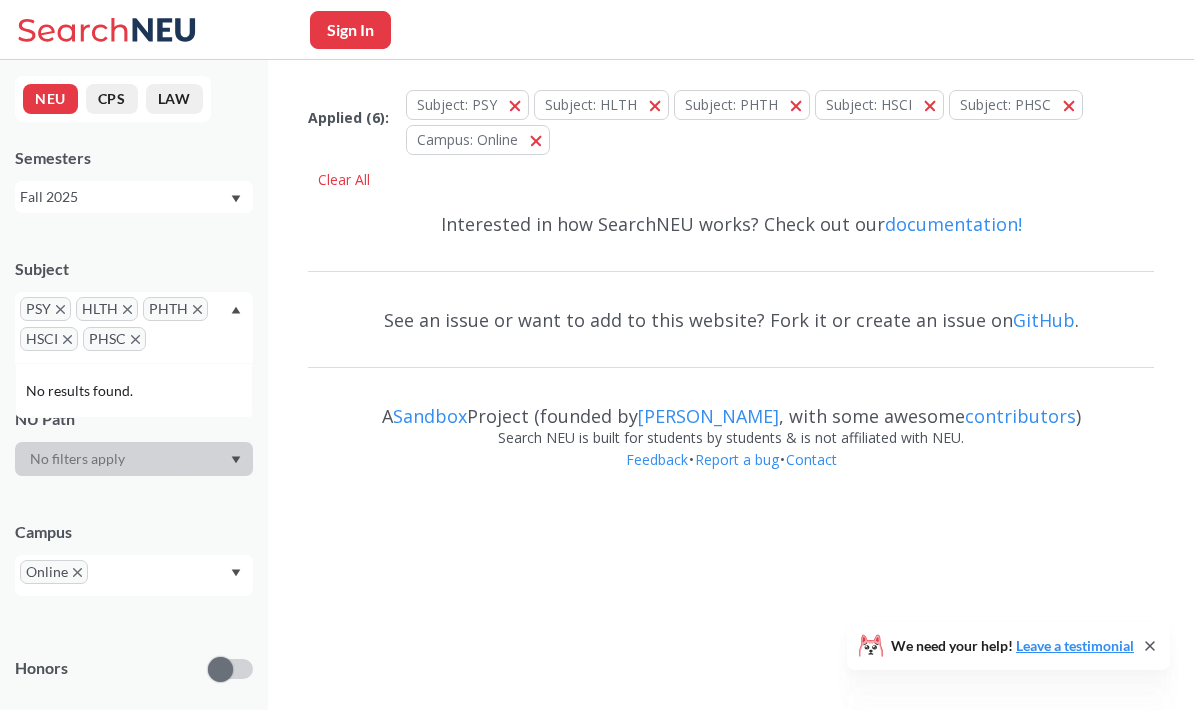 scroll, scrollTop: 0, scrollLeft: 0, axis: both 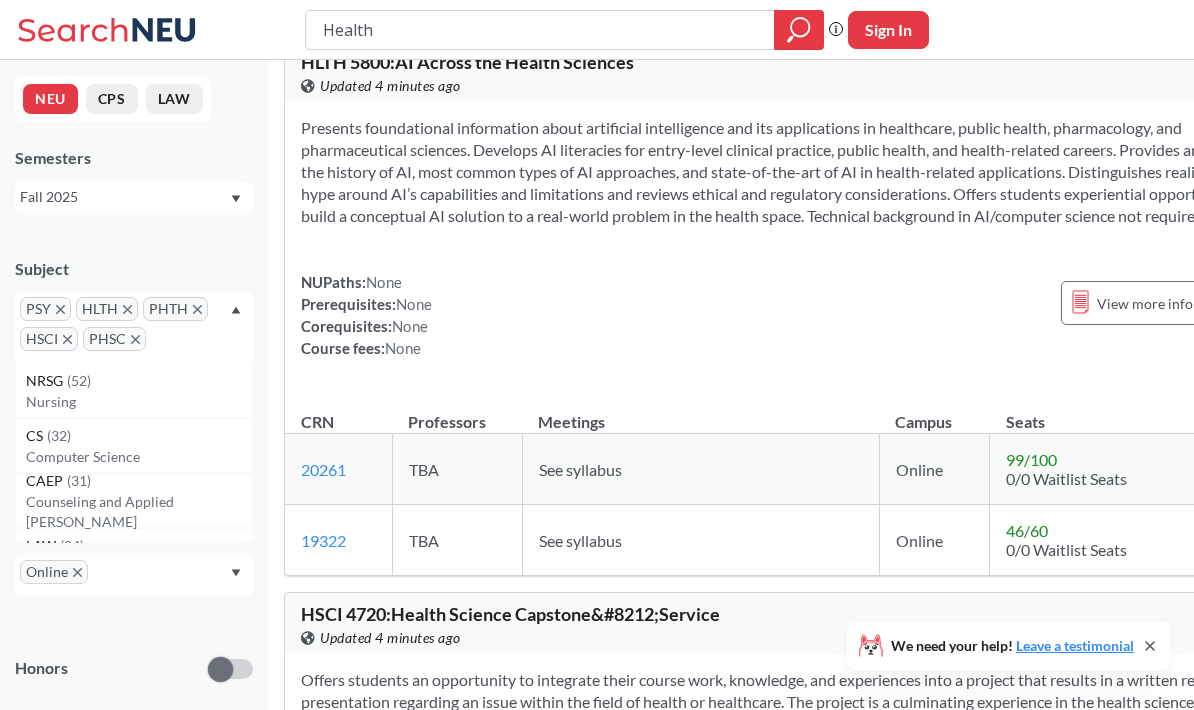 click on "Presents foundational information about artificial intelligence and its applications in healthcare, public health, pharmacology, and pharmaceutical sciences. Develops AI literacies for entry-level clinical practice, public health, and health-related careers. Provides an overview of the history of AI, most common types of AI approaches, and state-of-the-art of AI in health-related applications. Distinguishes realities from hype around AI’s capabilities and limitations and reviews ethical and regulatory considerations. Offers students experiential opportunities to build a conceptual AI solution to a real-world problem in the health space. Technical background in AI/computer science not required.
NUPaths:  None Prerequisites:  None Corequisites:  None Course fees:  None View more info for this class" at bounding box center (795, 246) 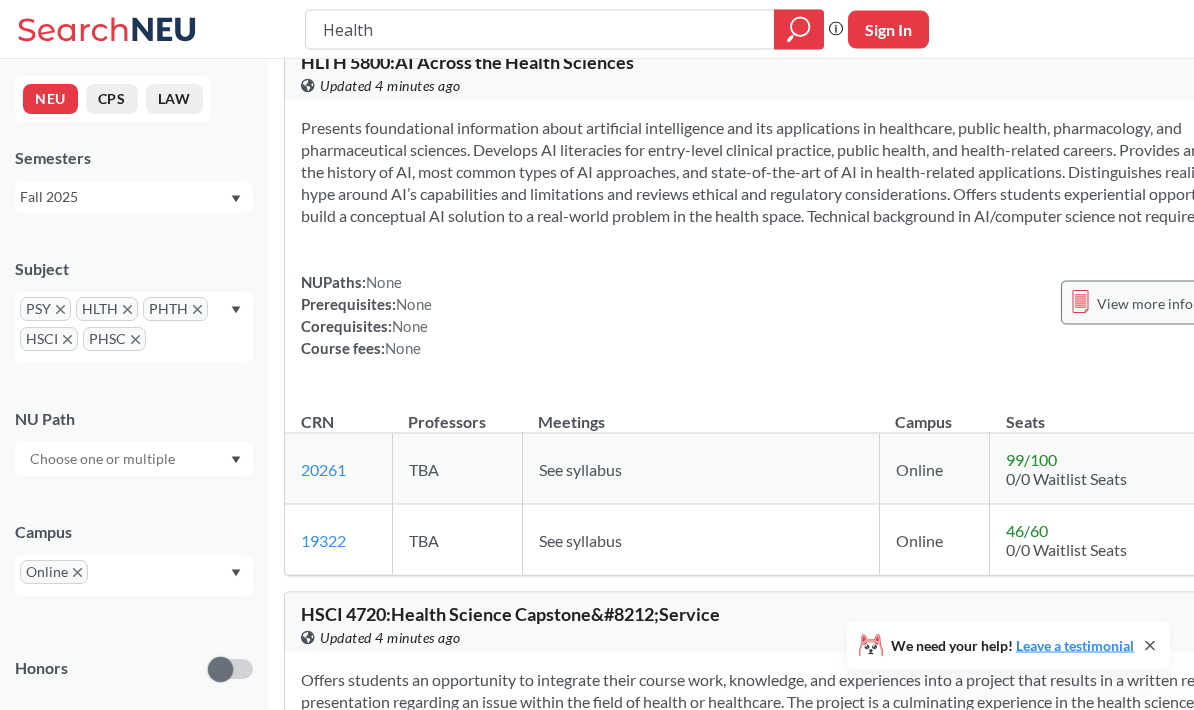 click on "View more info for this class" at bounding box center (1185, 303) 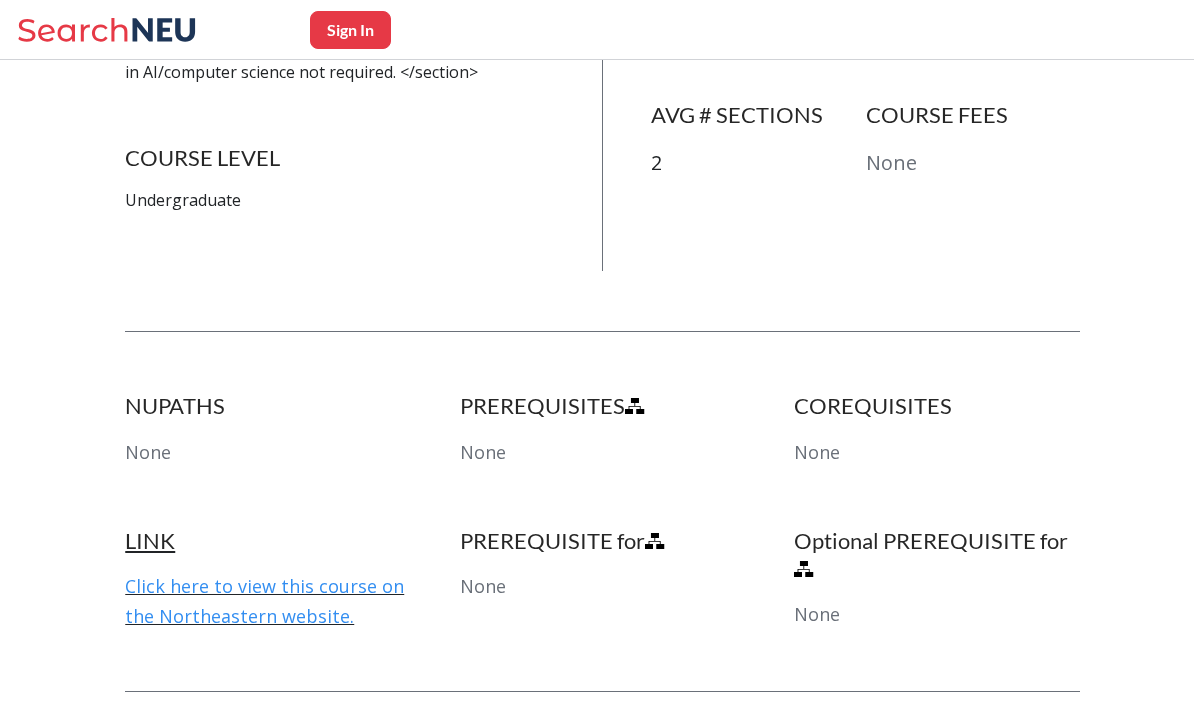 scroll, scrollTop: 965, scrollLeft: 0, axis: vertical 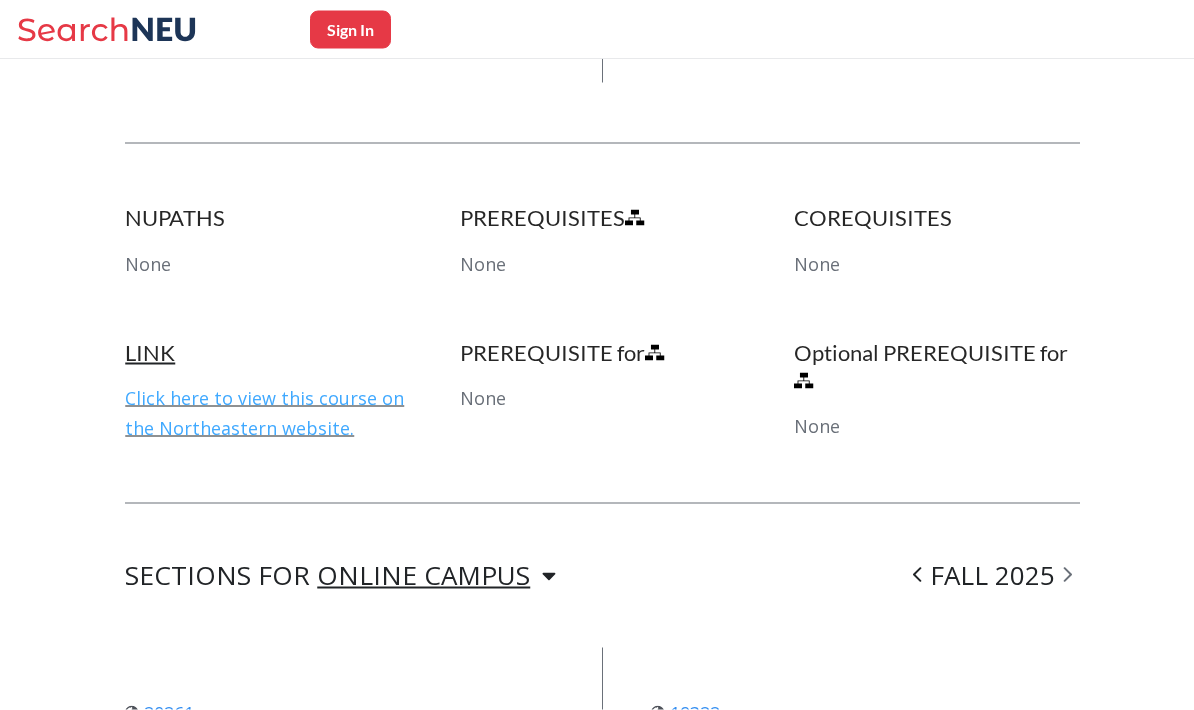 click on "Click here to view this course on the Northeastern website." at bounding box center (264, 413) 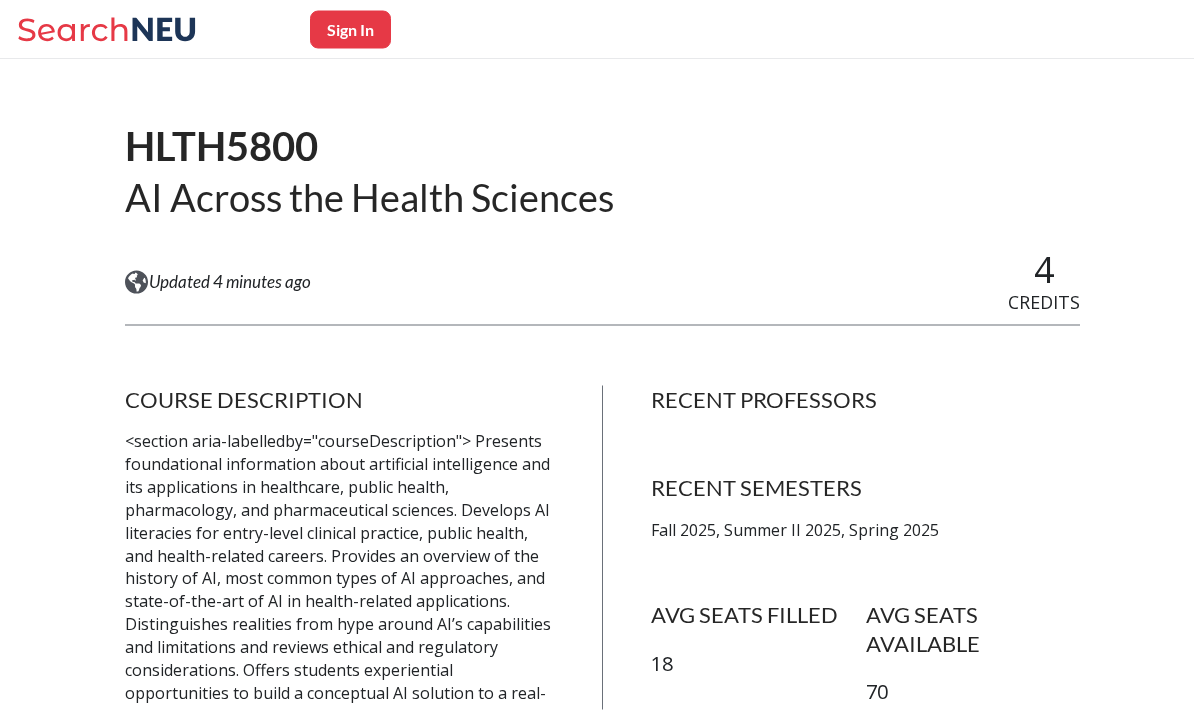 scroll, scrollTop: 112, scrollLeft: 0, axis: vertical 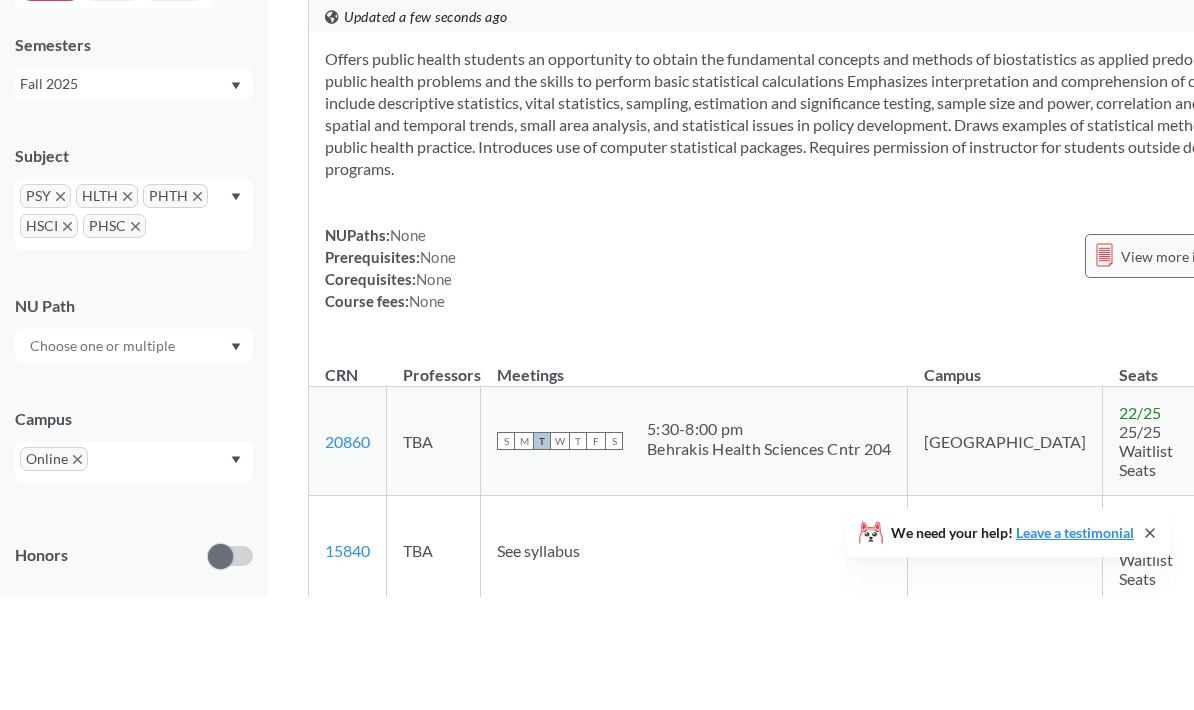 click 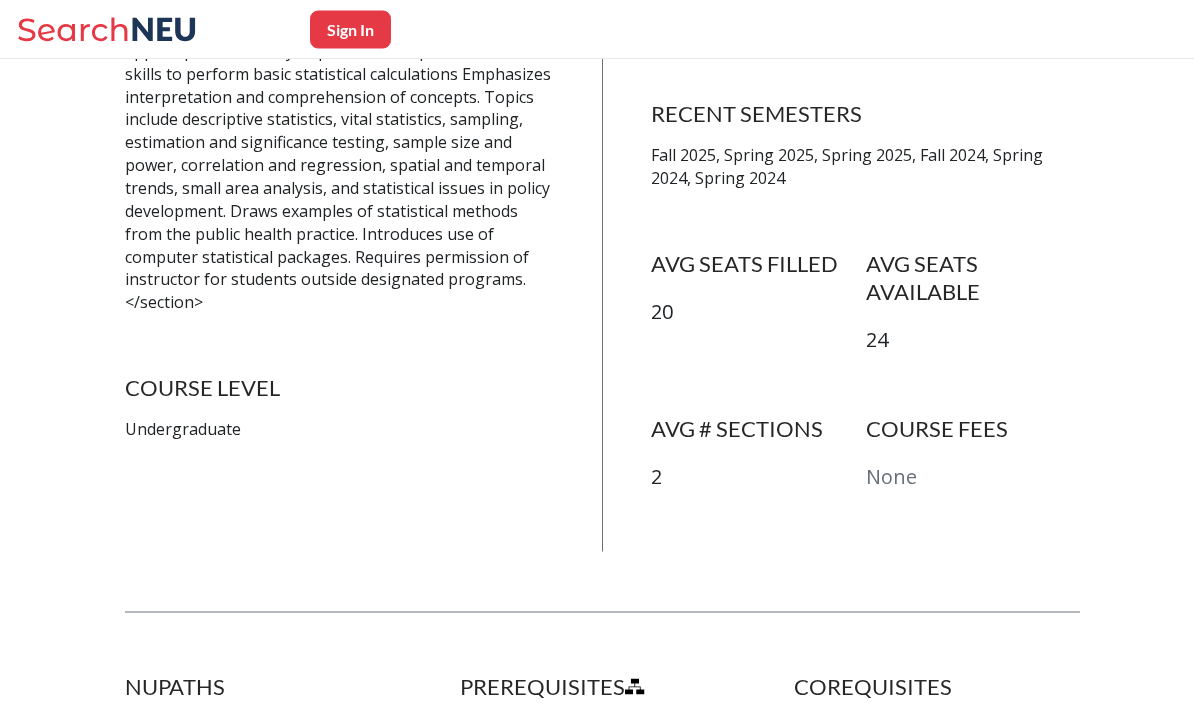 scroll, scrollTop: 622, scrollLeft: 0, axis: vertical 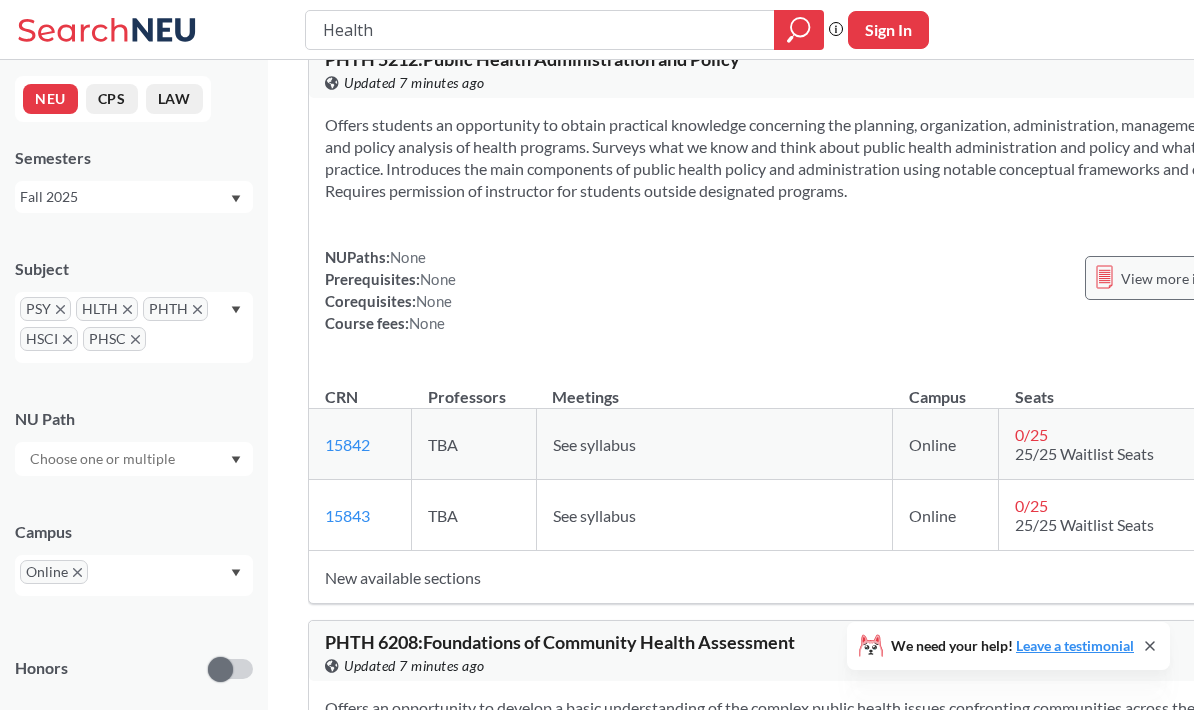 click on "View more info for this class" at bounding box center [1197, 278] 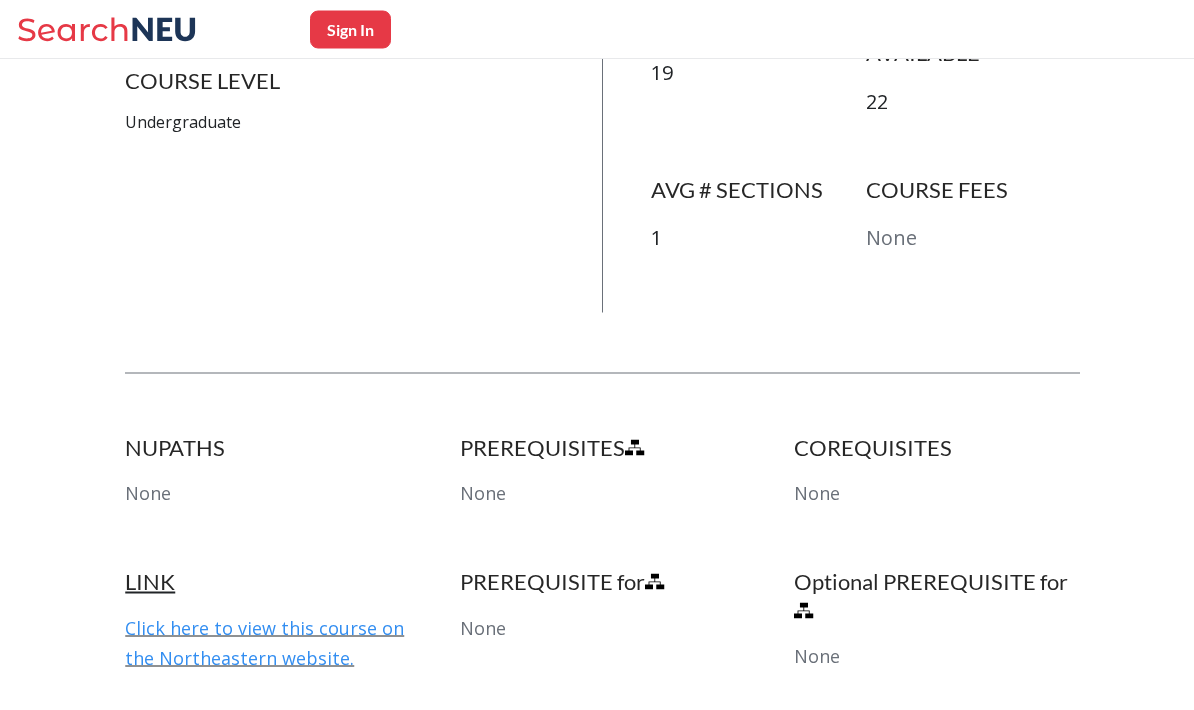 scroll, scrollTop: 797, scrollLeft: 0, axis: vertical 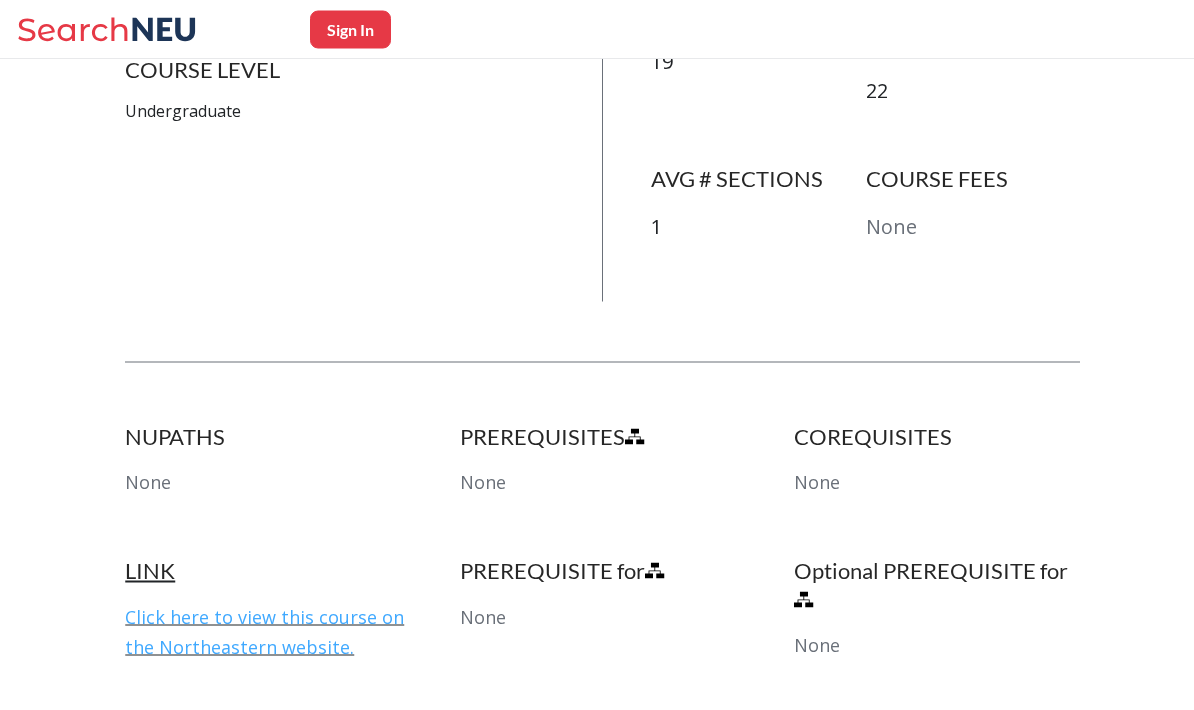 click on "Click here to view this course on the Northeastern website." at bounding box center [264, 632] 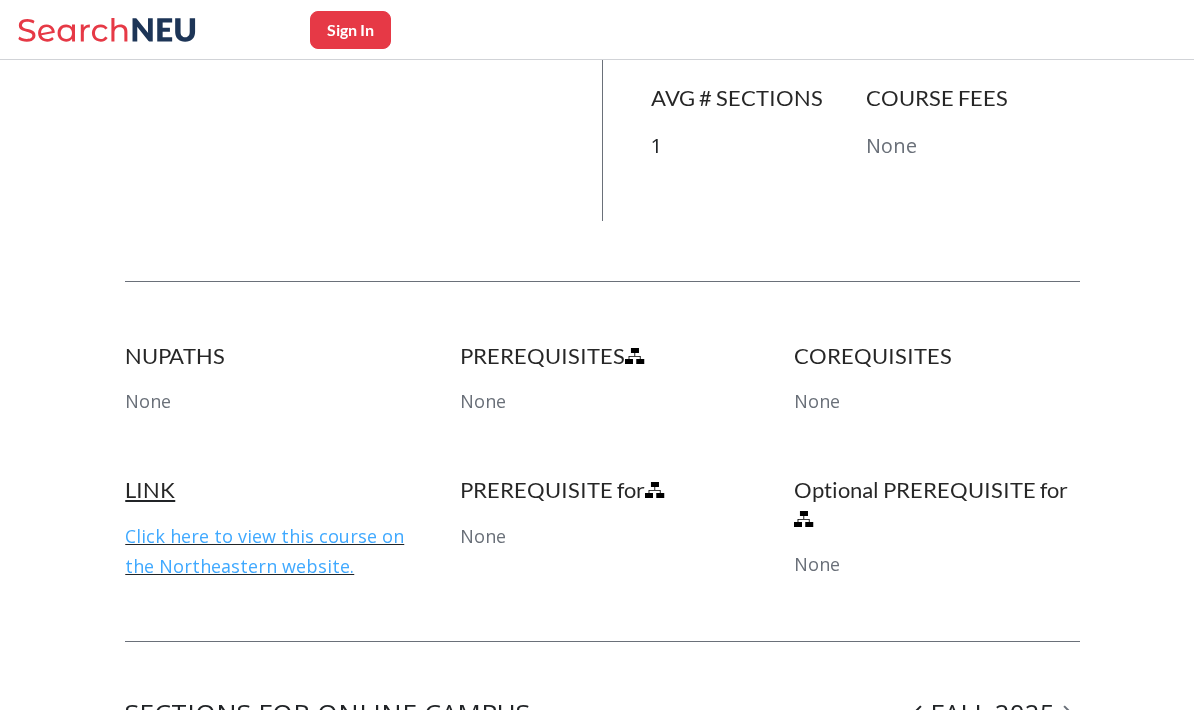 scroll, scrollTop: 878, scrollLeft: 0, axis: vertical 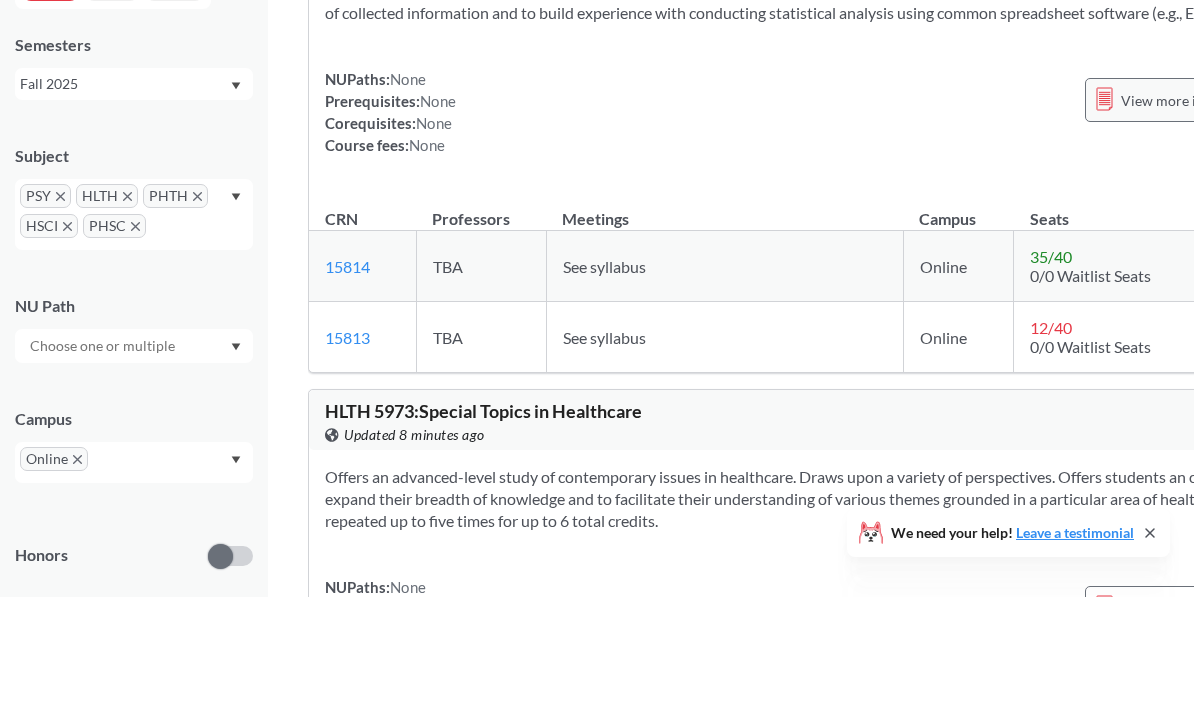 click on "View more info for this class" at bounding box center (1209, 213) 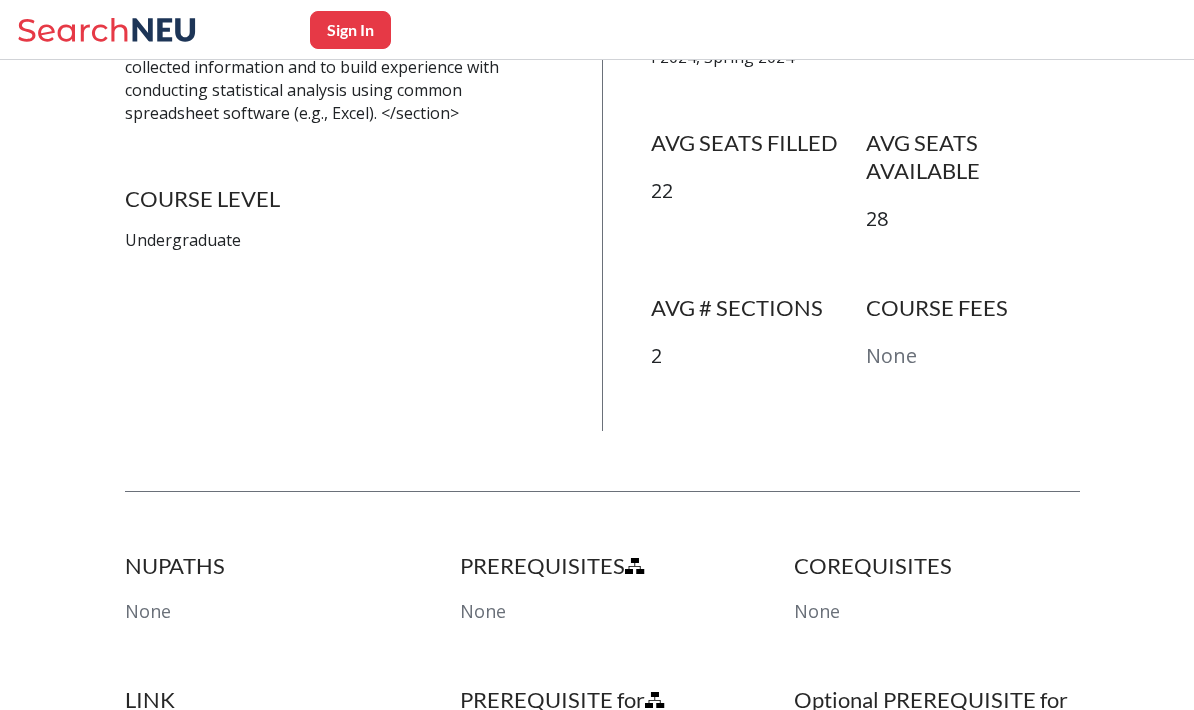 scroll, scrollTop: 797, scrollLeft: 0, axis: vertical 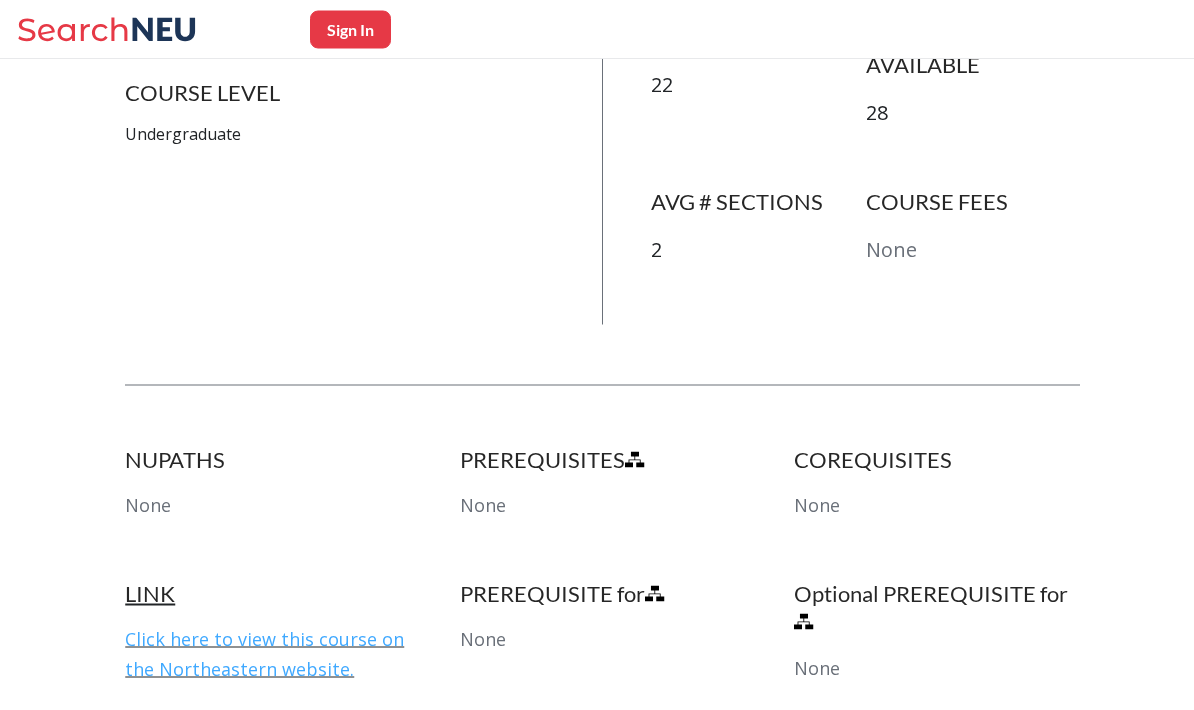 click on "Click here to view this course on the Northeastern website." at bounding box center (264, 654) 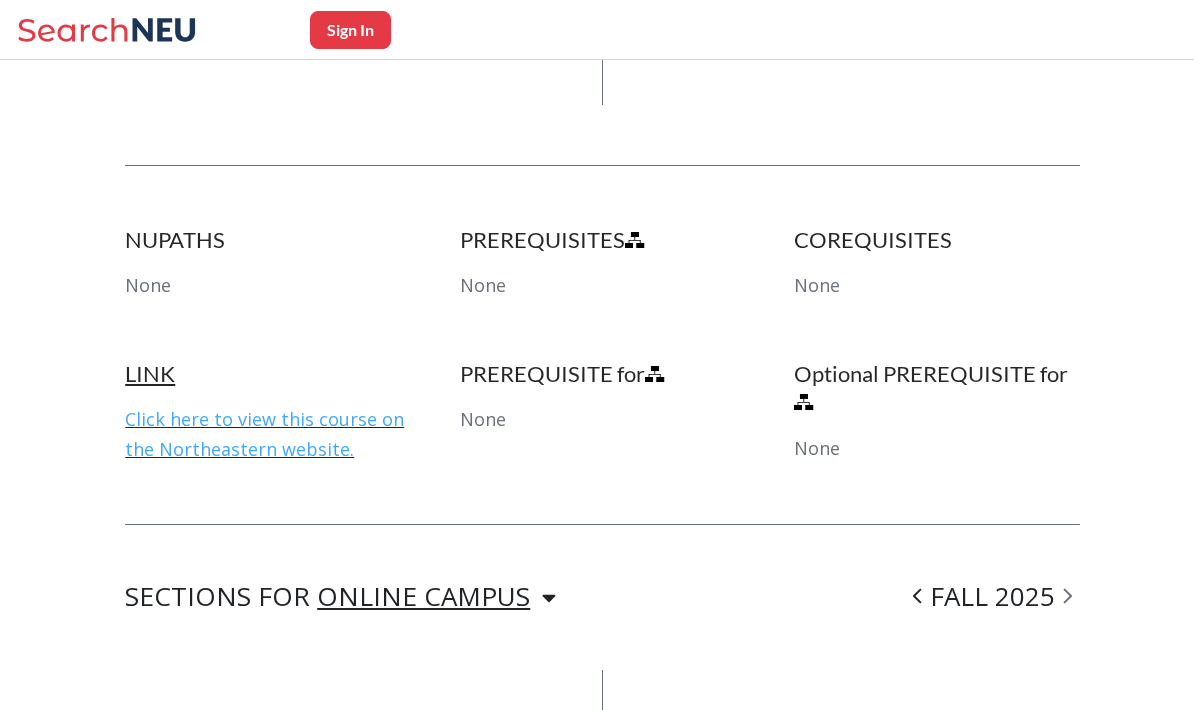 scroll, scrollTop: 1006, scrollLeft: 0, axis: vertical 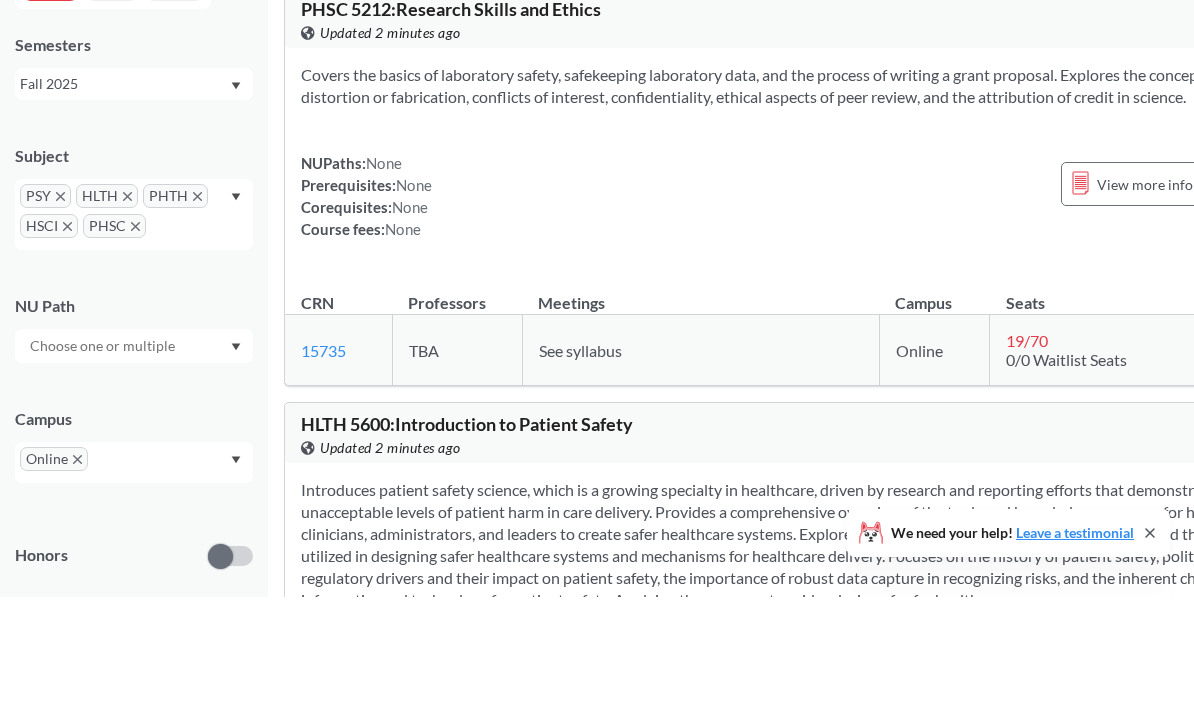 click on "View more info for this class" at bounding box center (1185, -118) 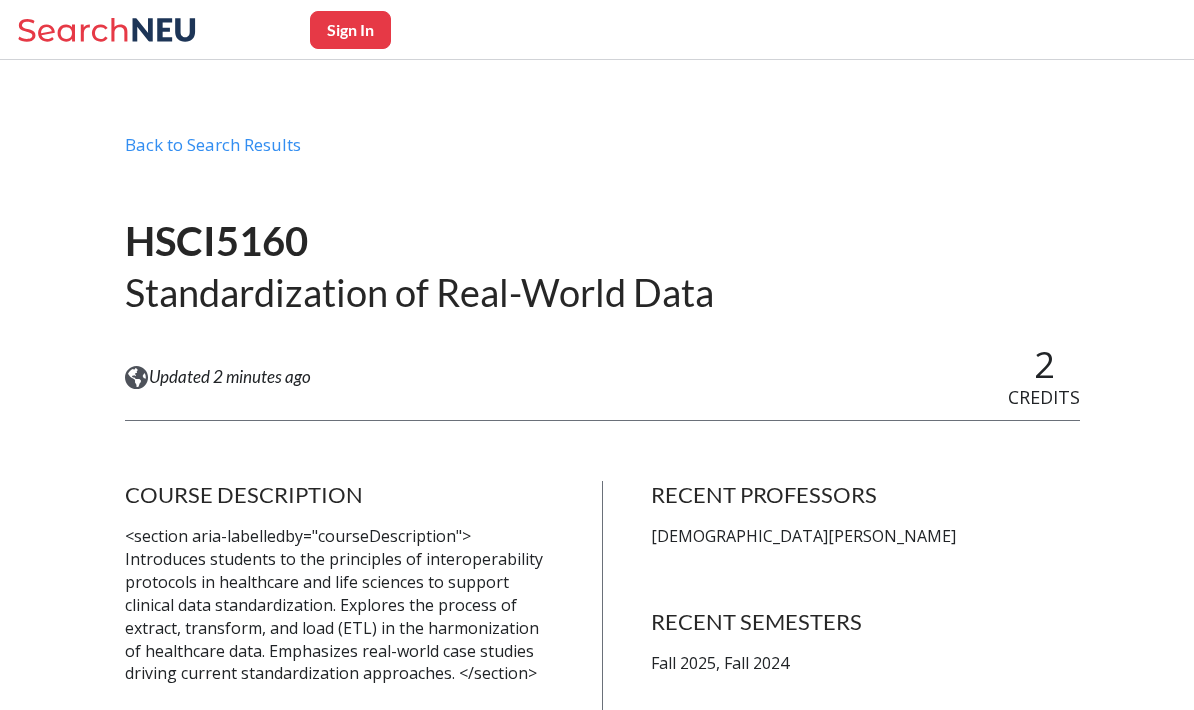 scroll, scrollTop: 2, scrollLeft: 0, axis: vertical 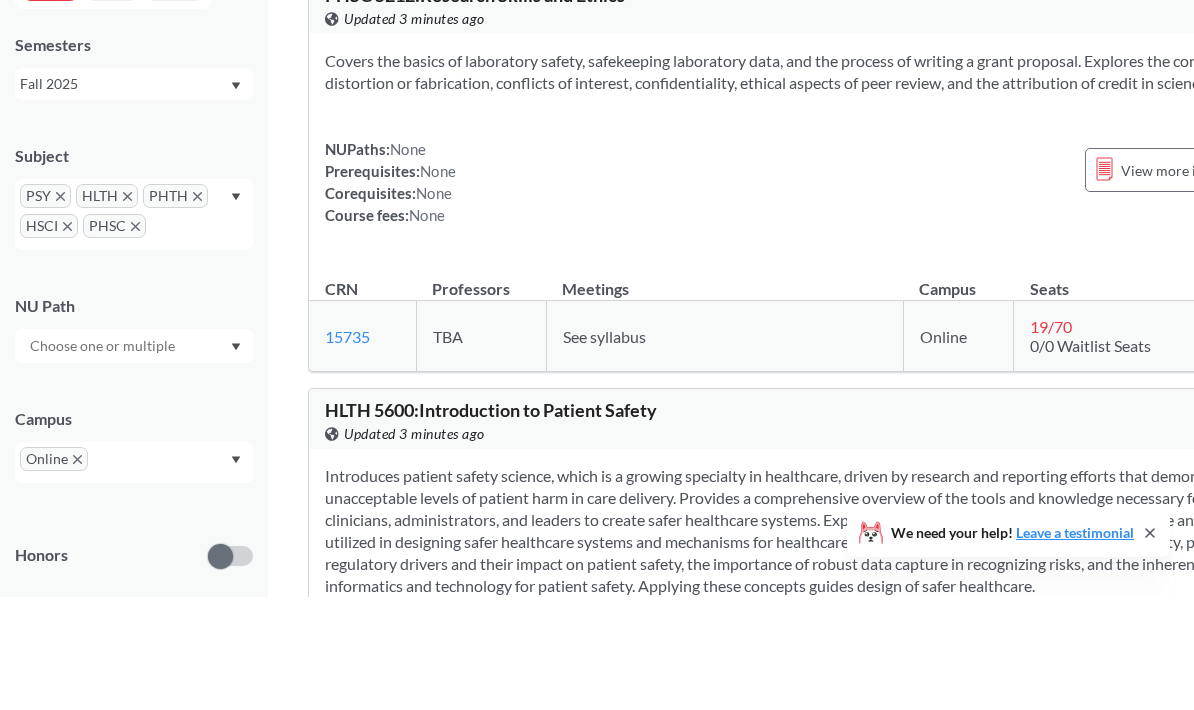 click on "HSCI 5140" at bounding box center (457, -131) 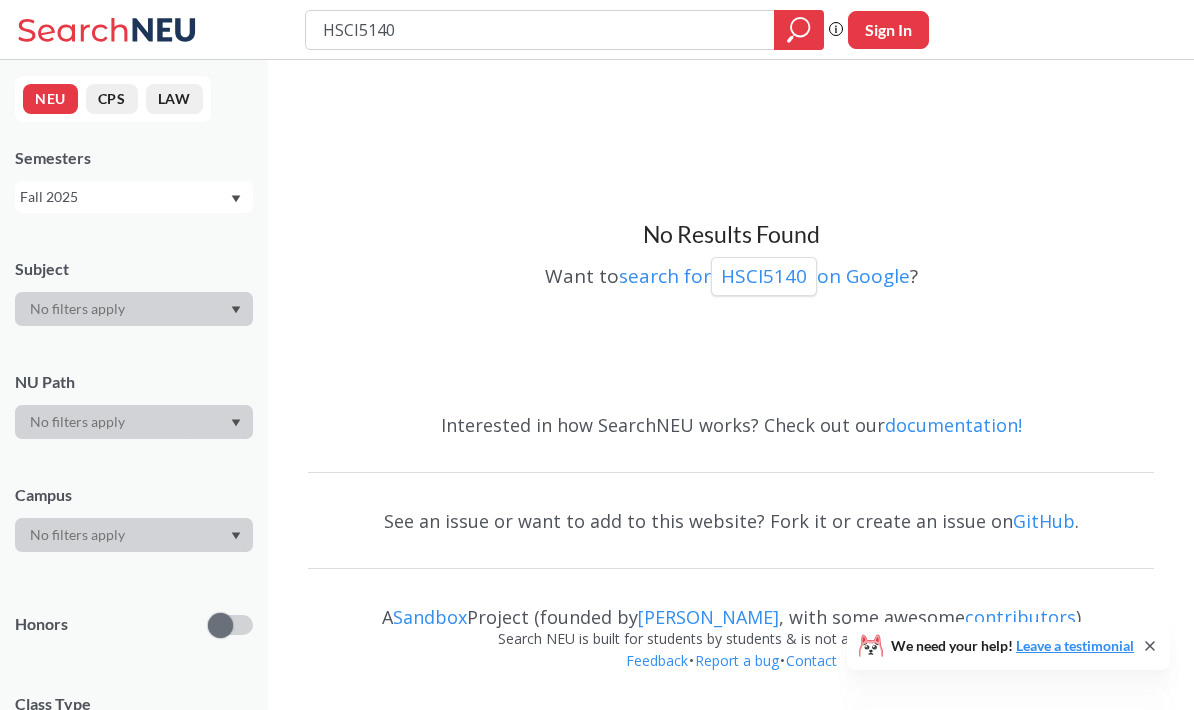 type on "Health" 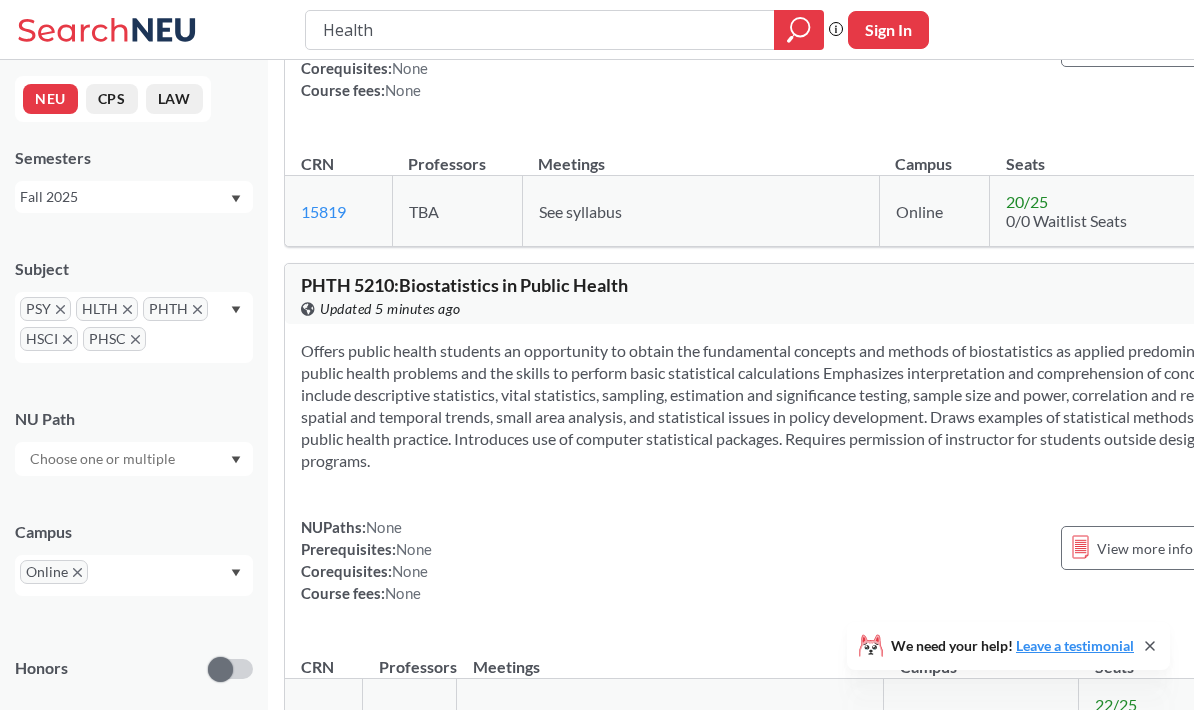 scroll, scrollTop: 2169, scrollLeft: 24, axis: both 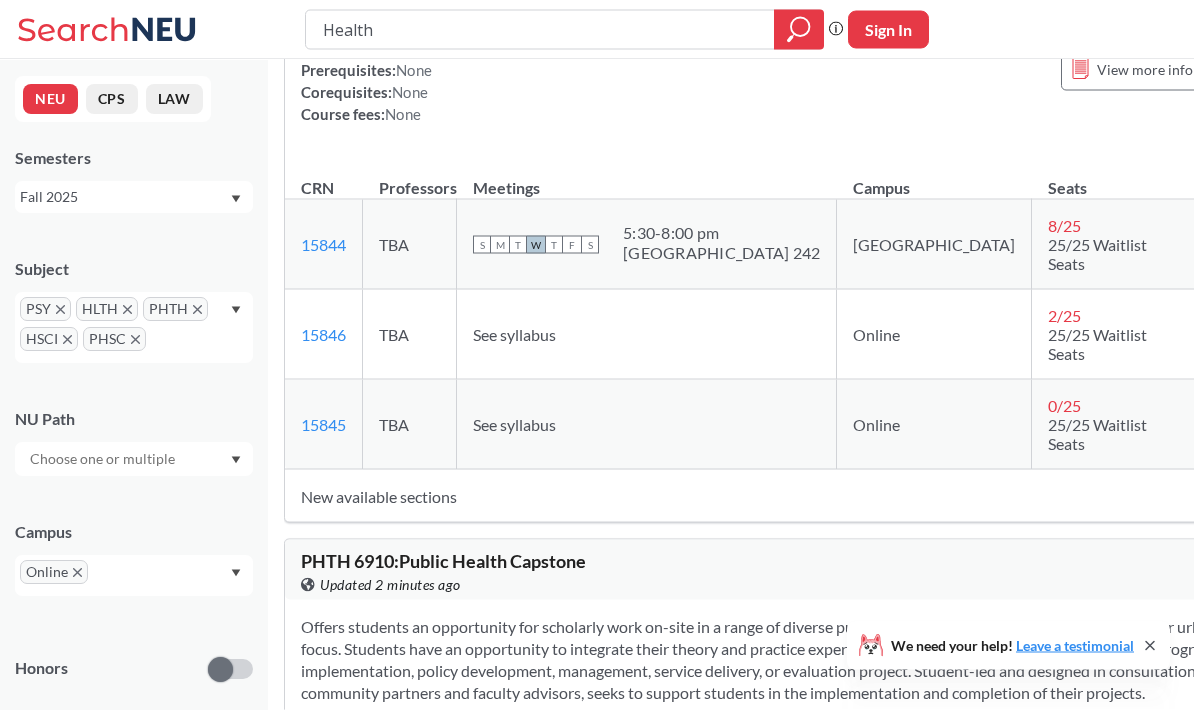 click on "PSY HLTH PHTH HSCI PHSC" at bounding box center (134, 327) 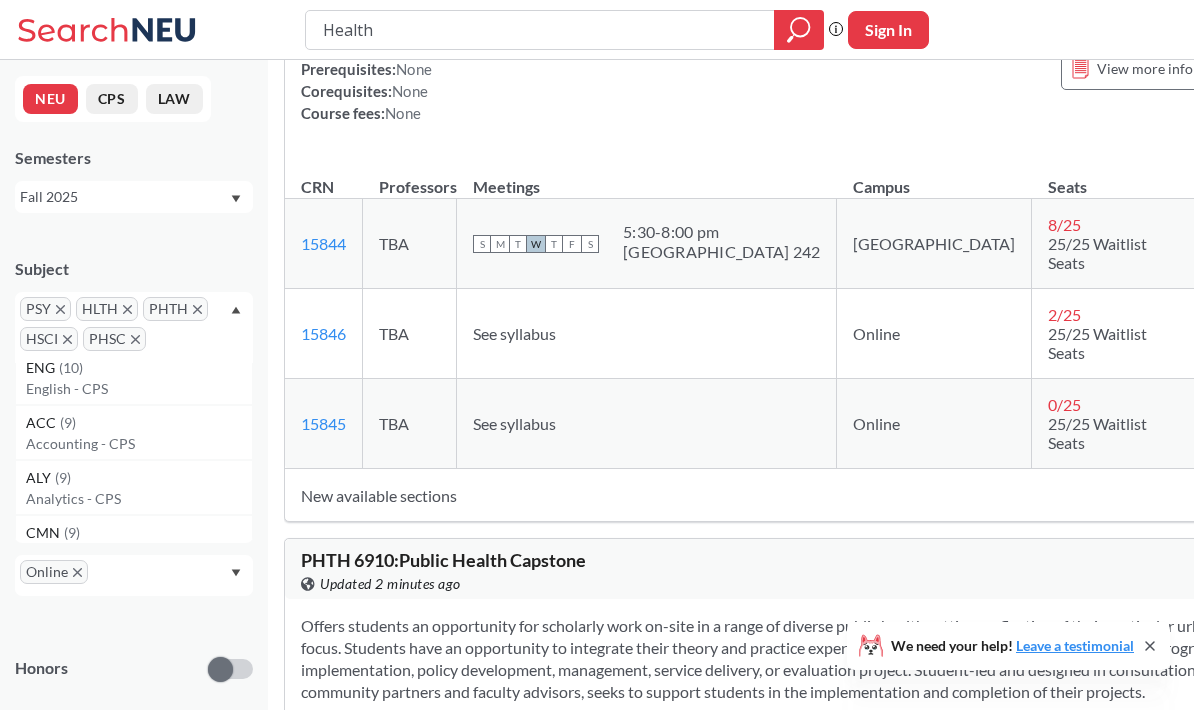 scroll, scrollTop: 826, scrollLeft: 0, axis: vertical 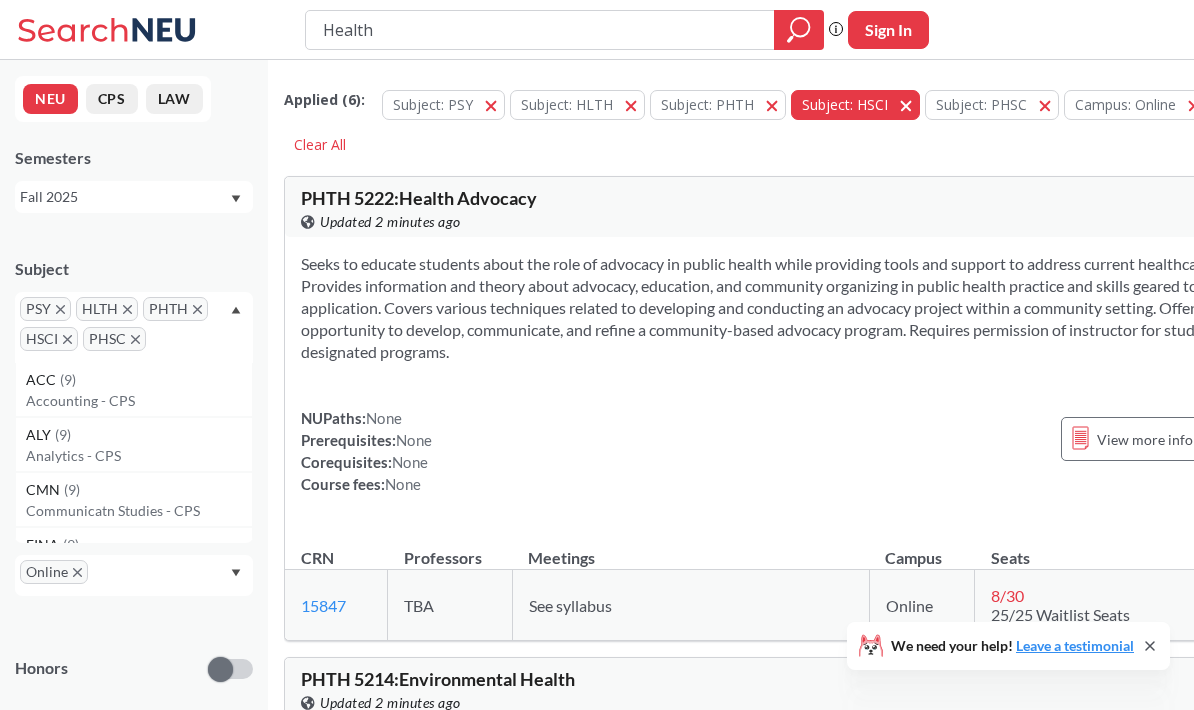 click on "Subject: [PERSON_NAME]" at bounding box center [855, 105] 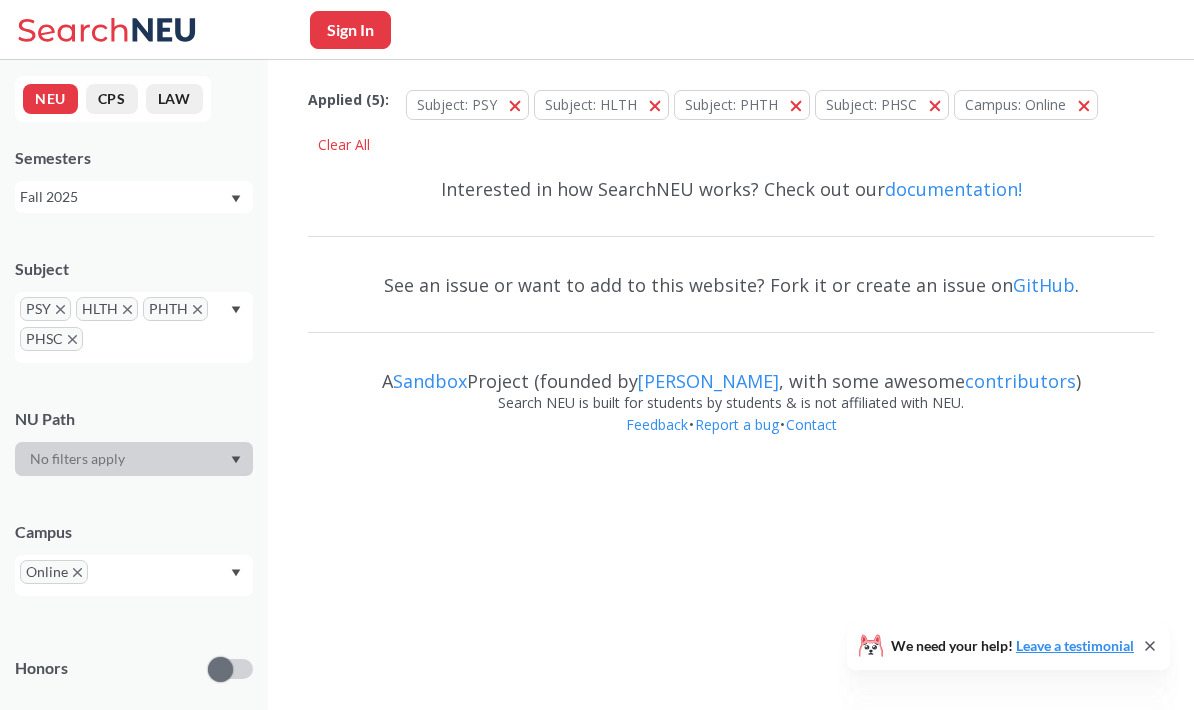 scroll, scrollTop: 0, scrollLeft: 0, axis: both 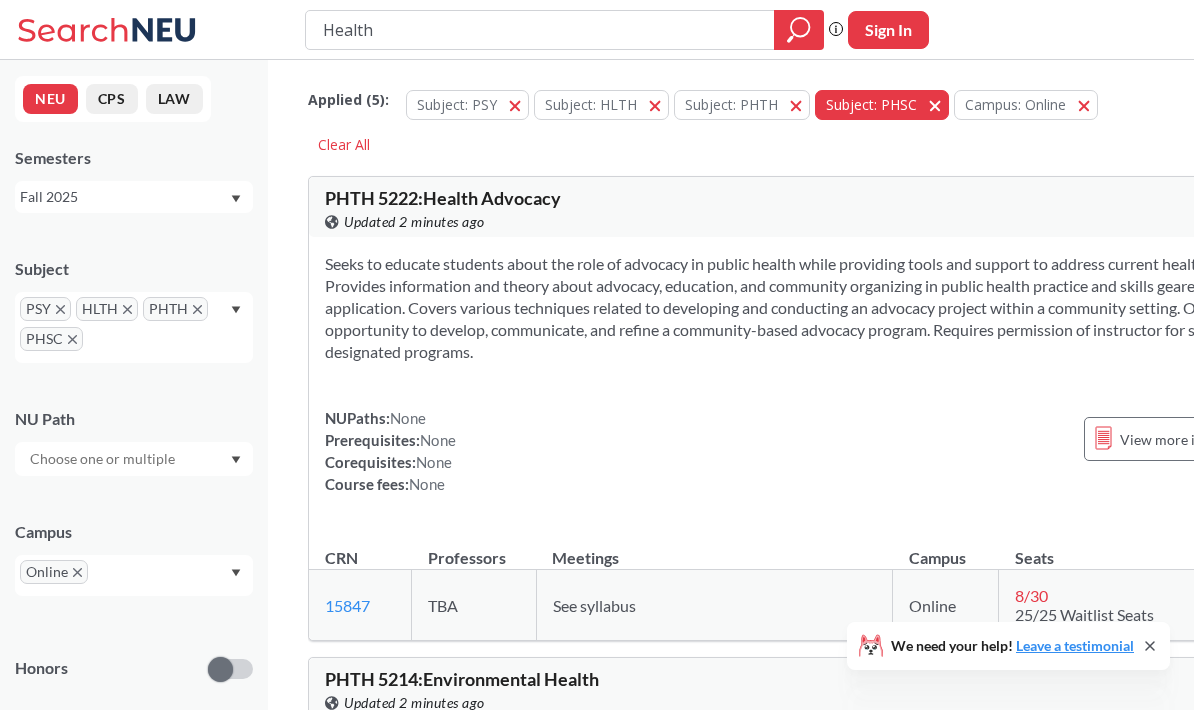 click on "Subject: PHSC PHSC" at bounding box center [882, 105] 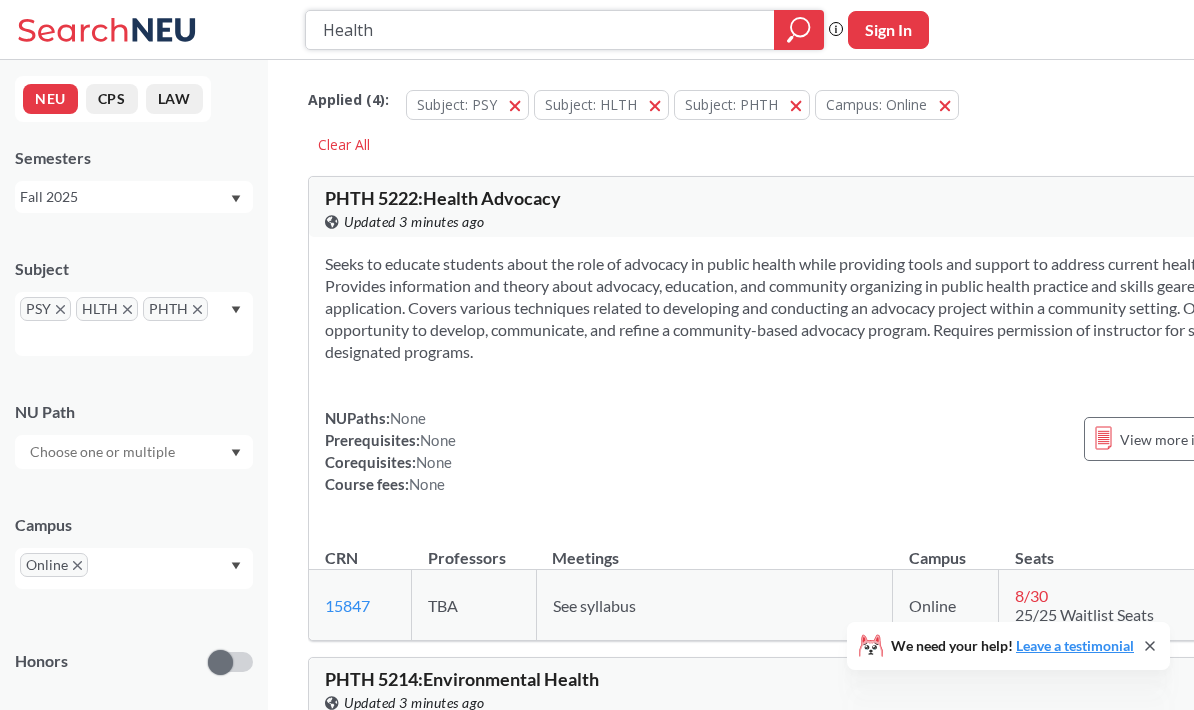 click on "Health" at bounding box center (540, 30) 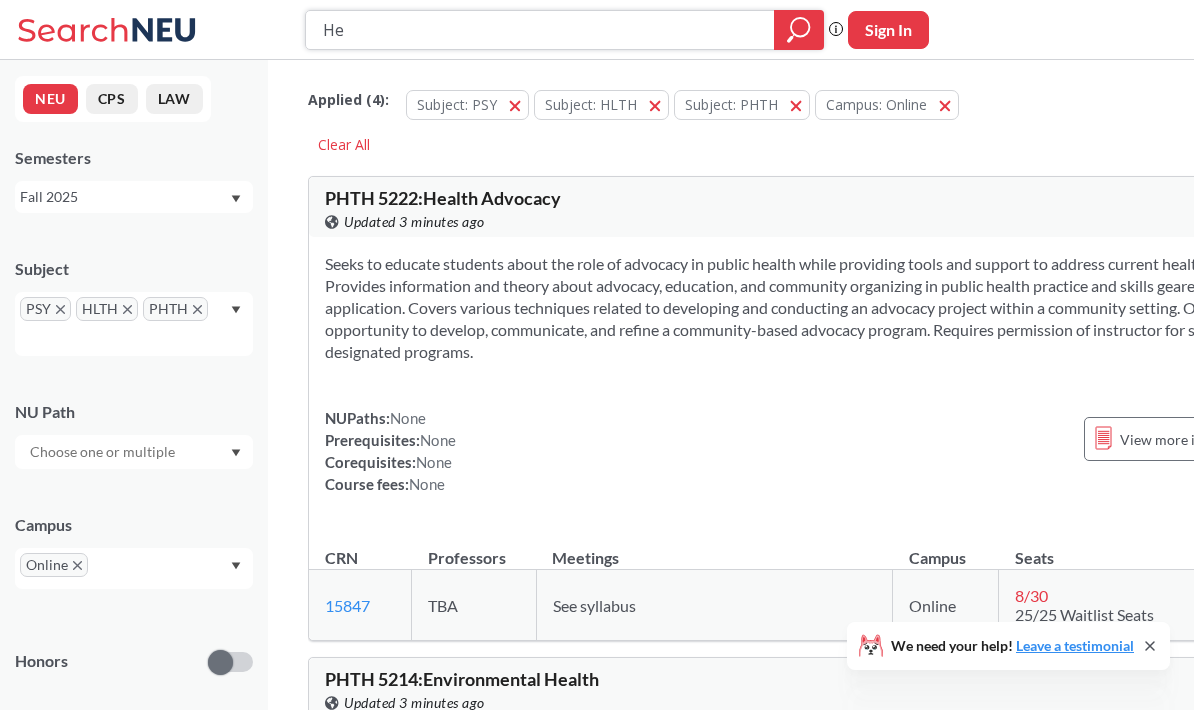 type on "H" 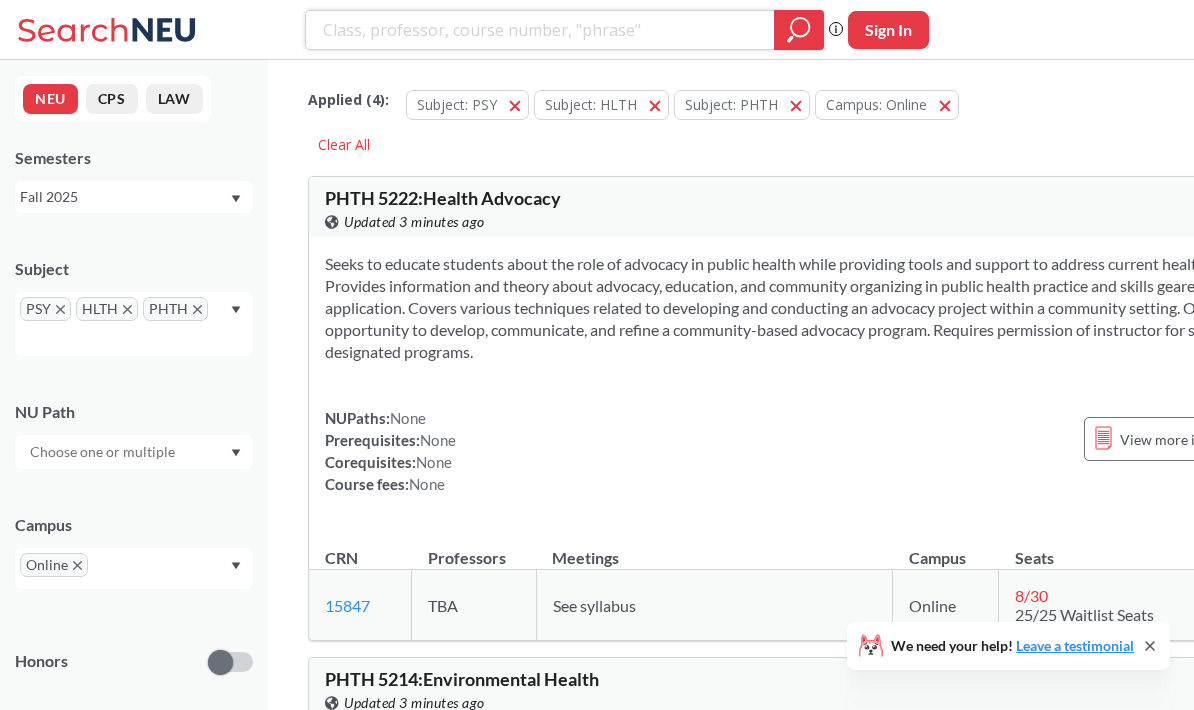type 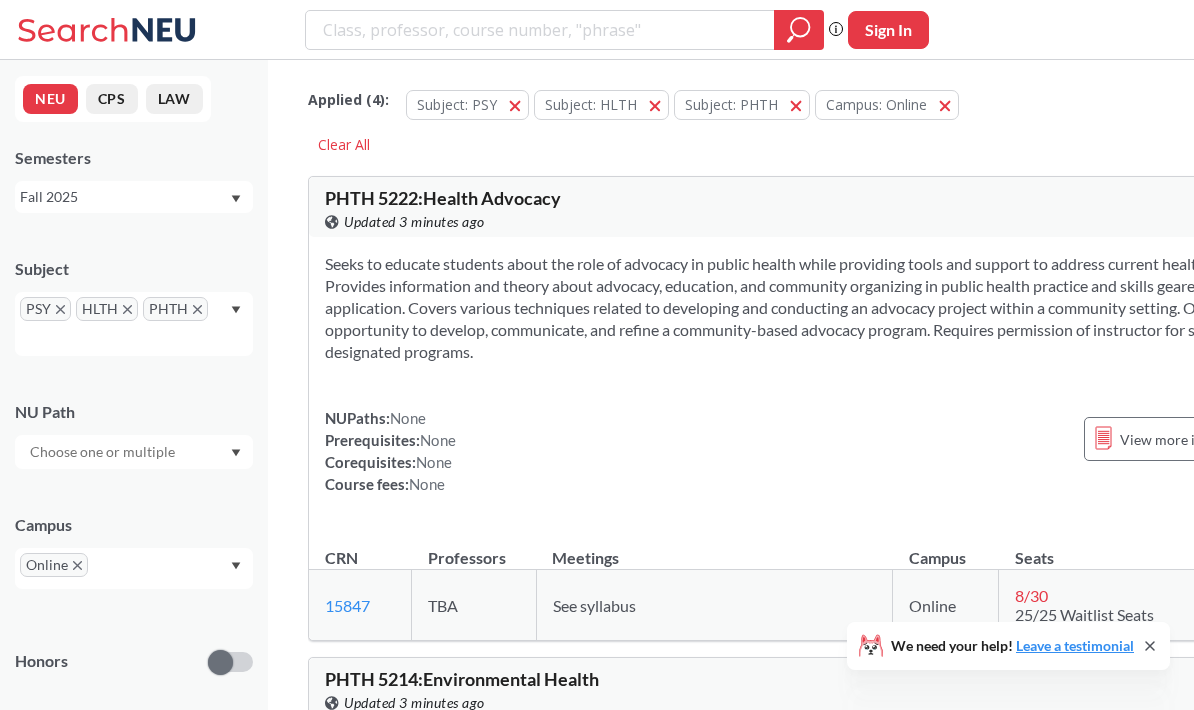 click 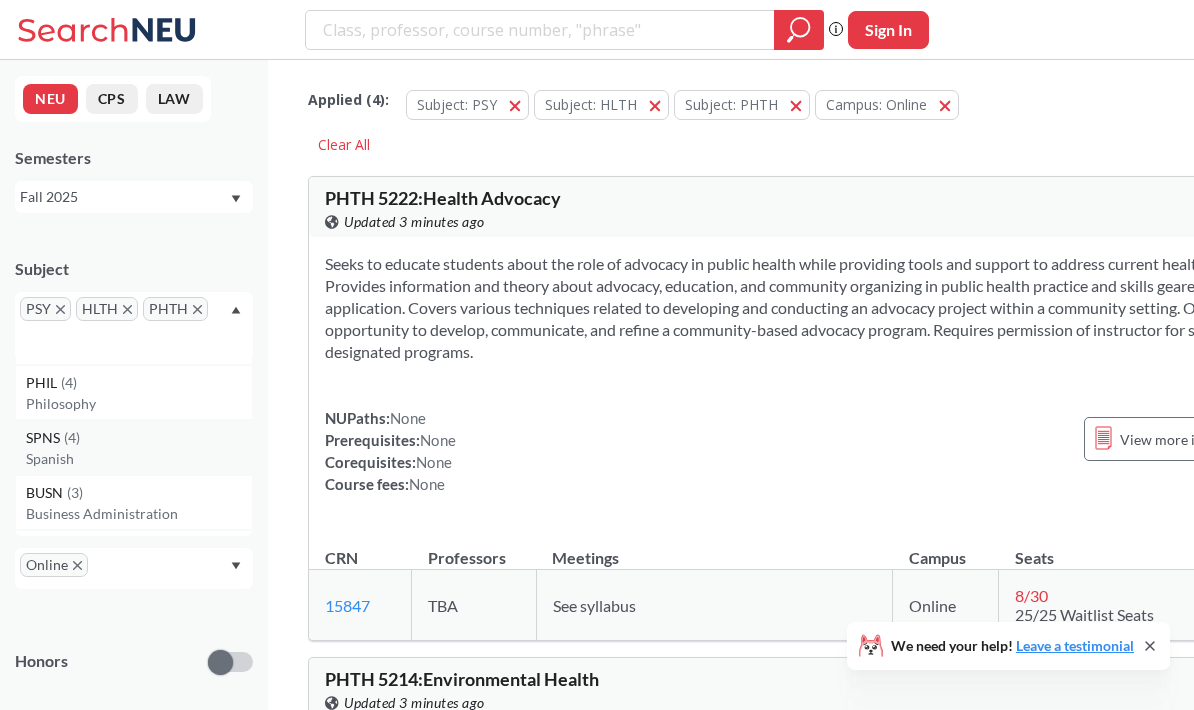 scroll, scrollTop: 2687, scrollLeft: 0, axis: vertical 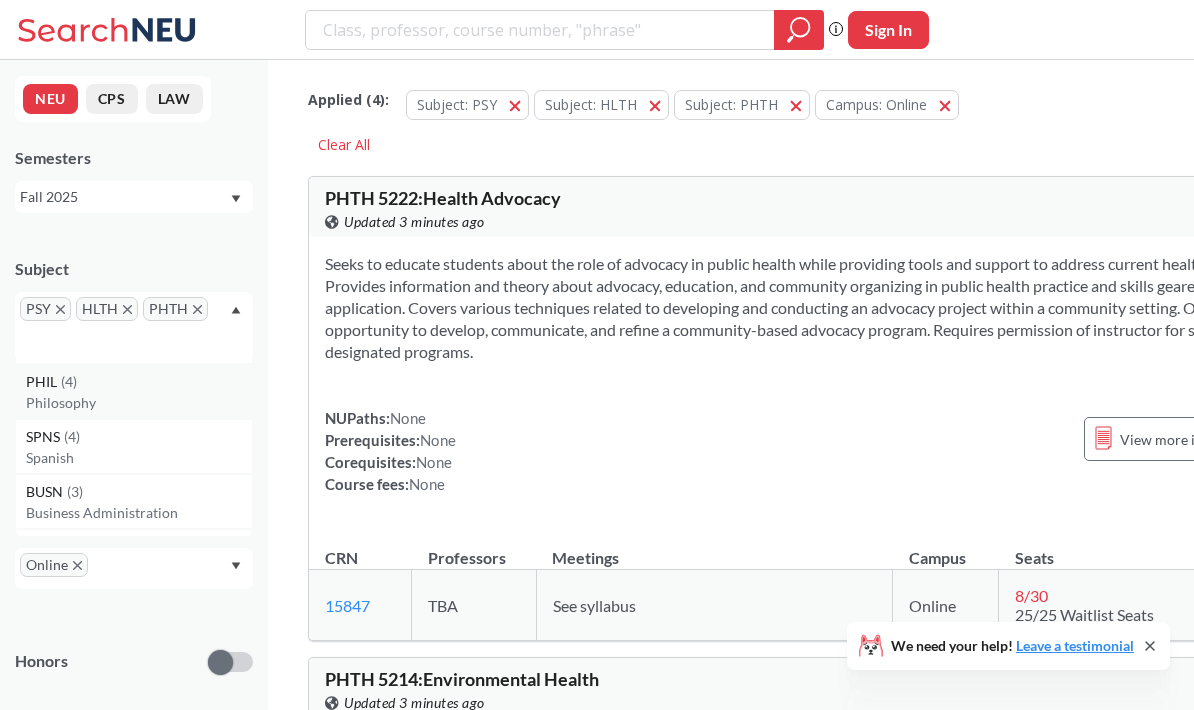 click on "Philosophy" at bounding box center (139, 403) 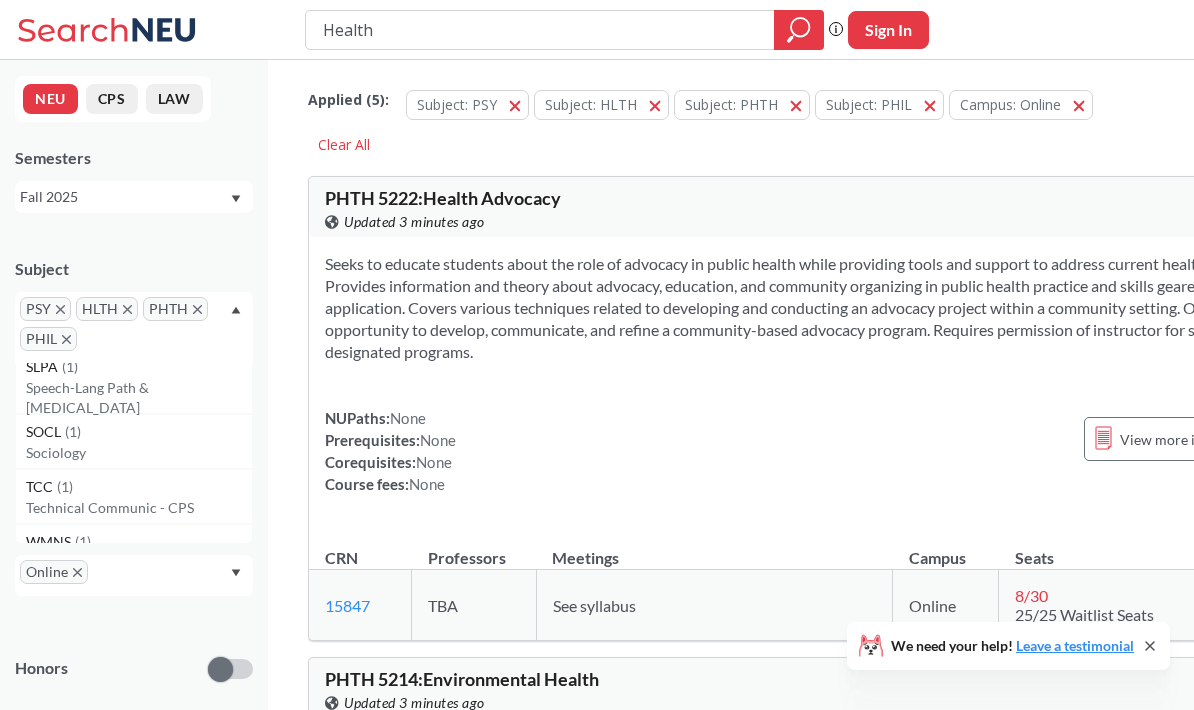 scroll, scrollTop: 6705, scrollLeft: 0, axis: vertical 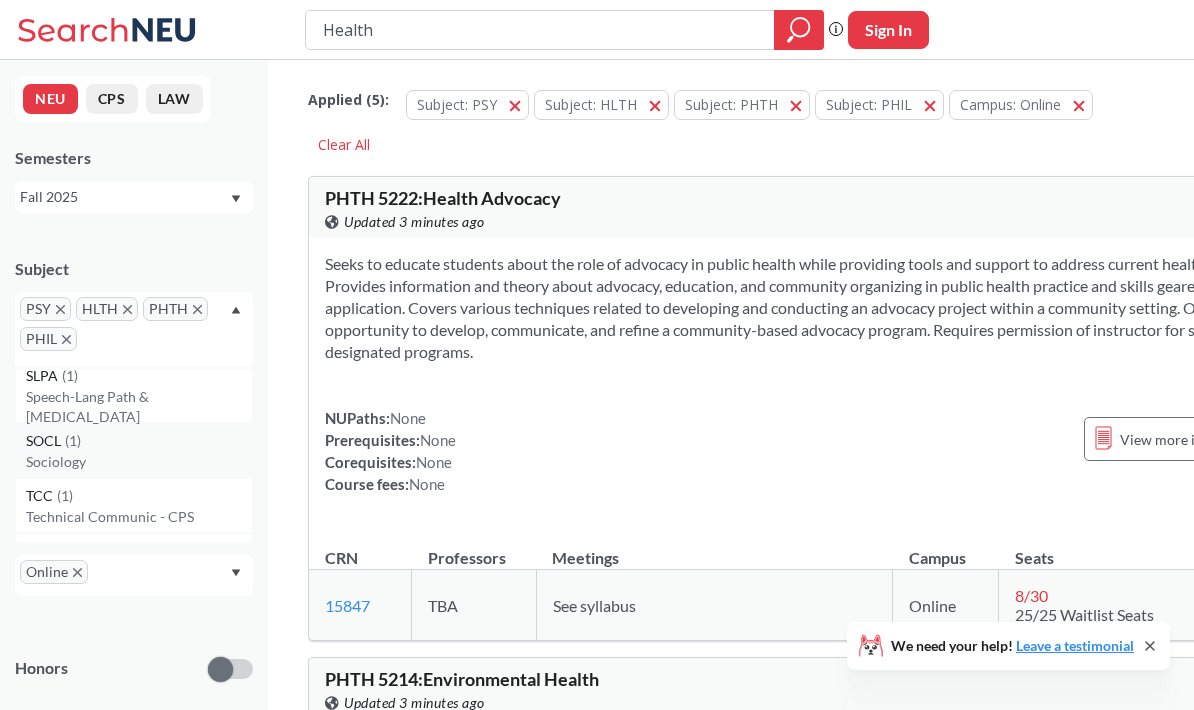 click on "Sociology" at bounding box center (139, 462) 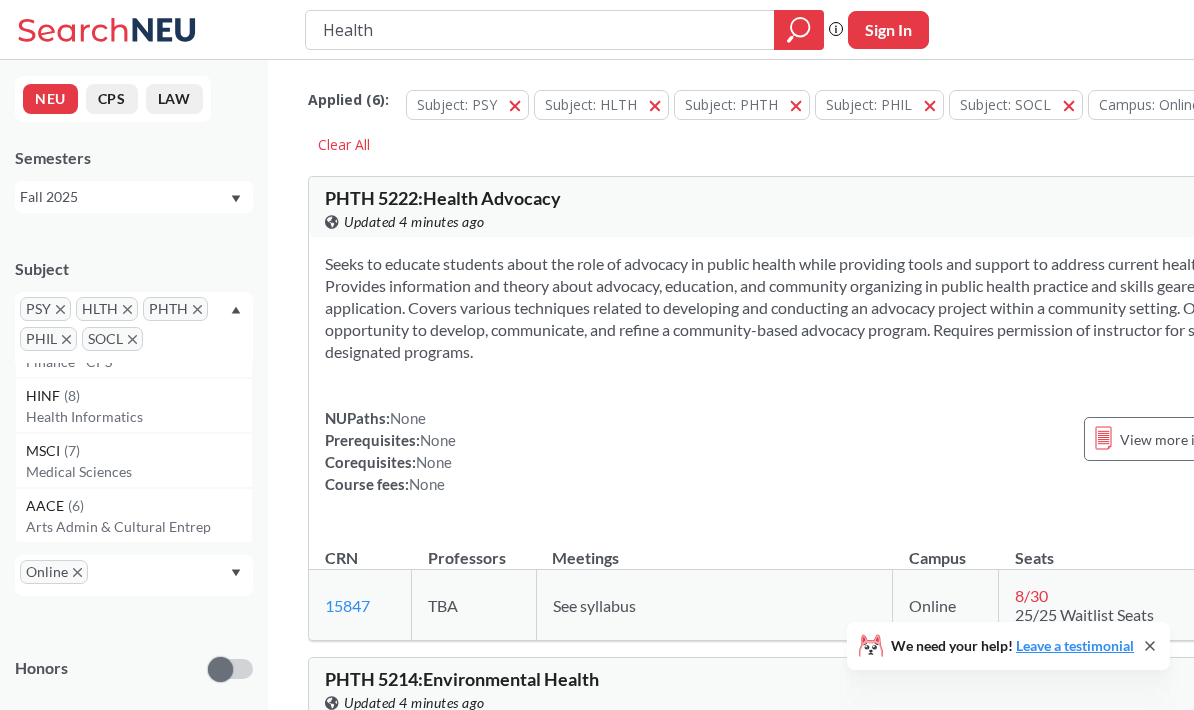 scroll, scrollTop: 1326, scrollLeft: 0, axis: vertical 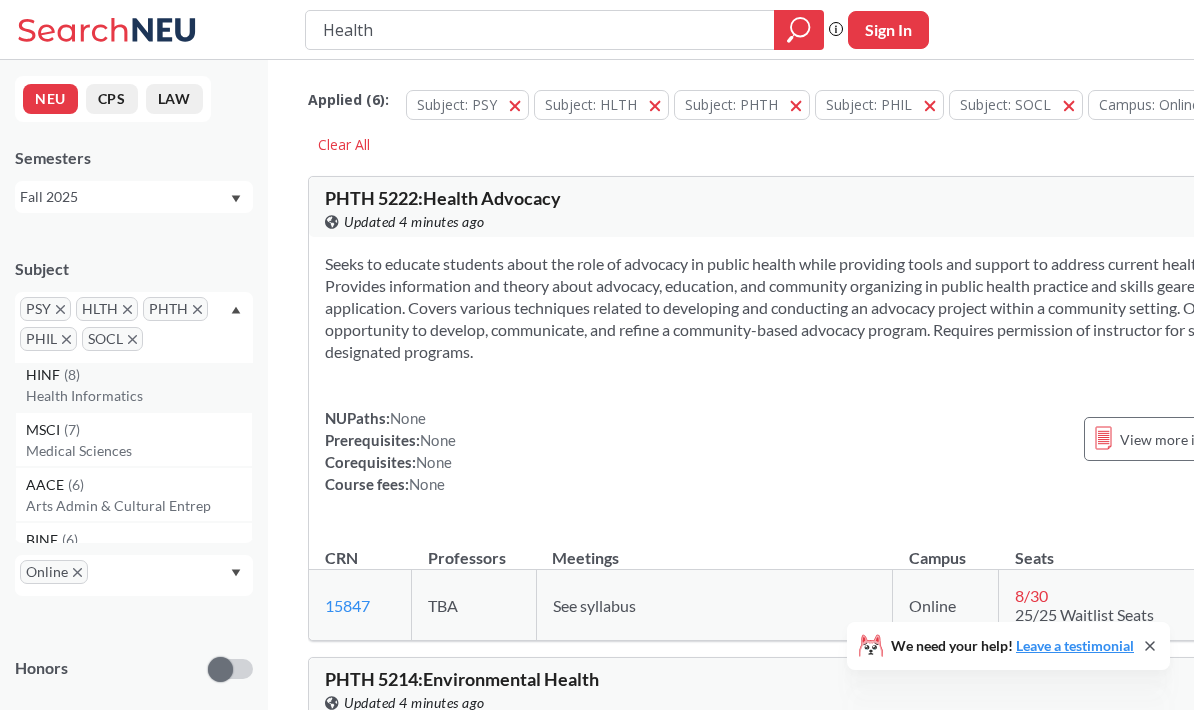 click on "Health Informatics" at bounding box center (139, 396) 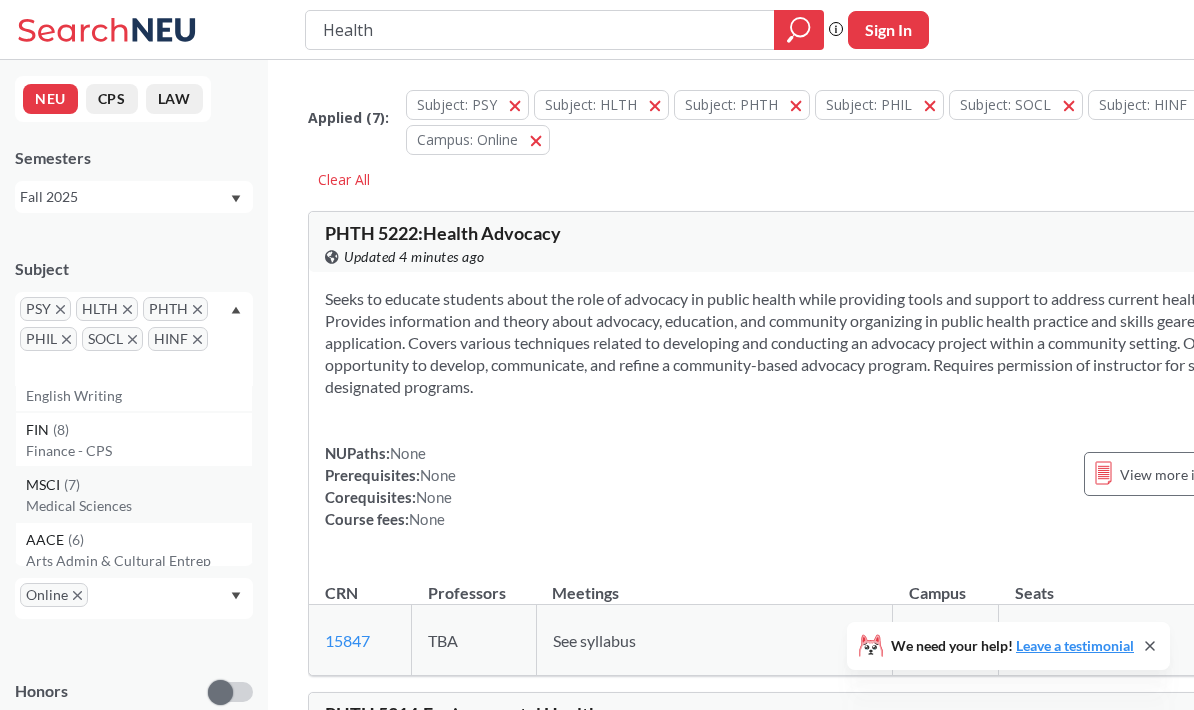 scroll, scrollTop: 1243, scrollLeft: 0, axis: vertical 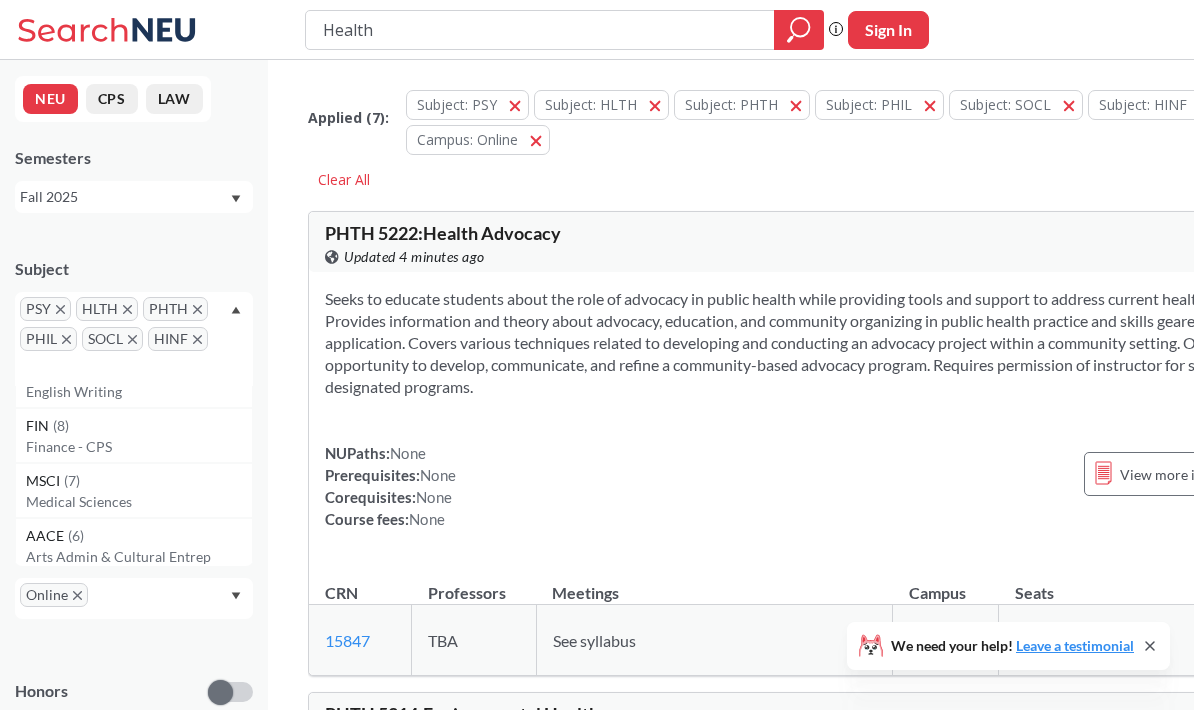 click on "MSCI ( 7 )" at bounding box center [139, 481] 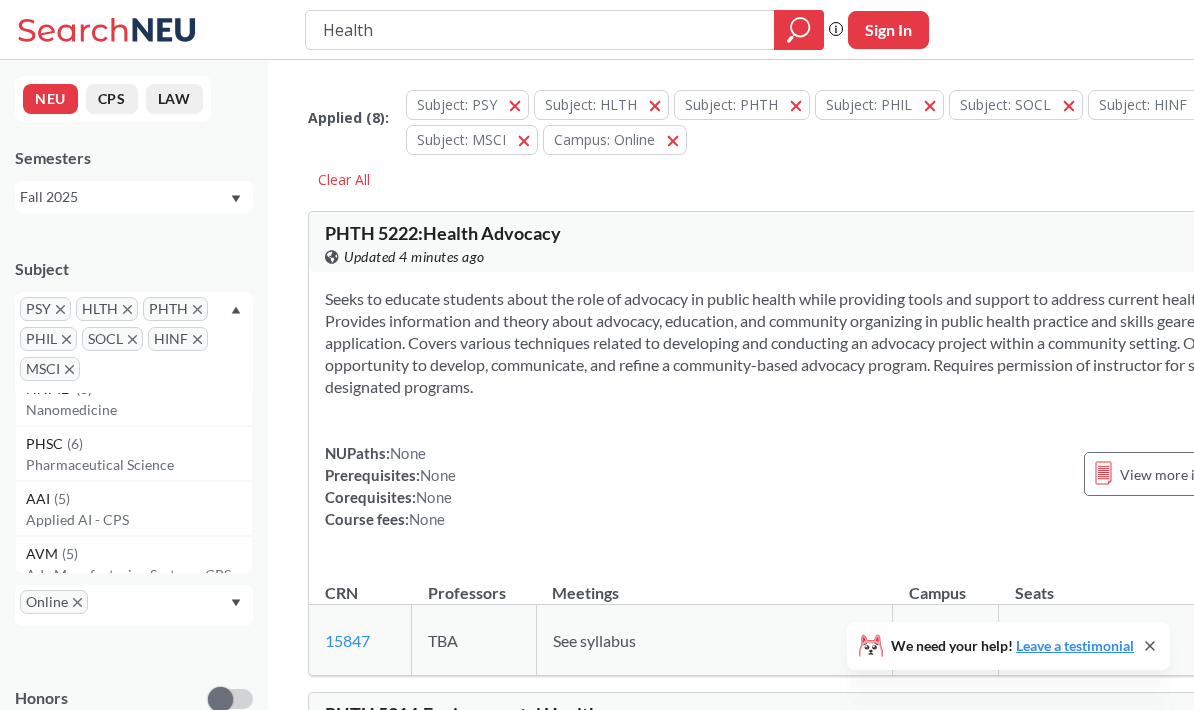 scroll, scrollTop: 1916, scrollLeft: 0, axis: vertical 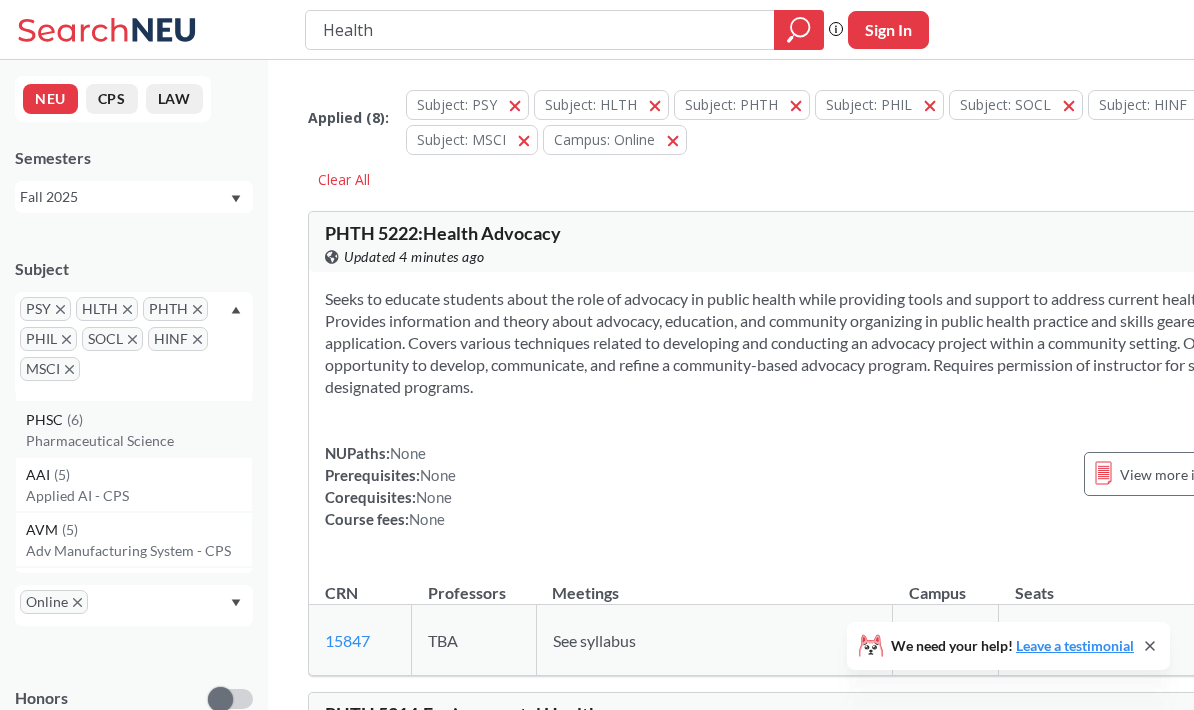 click on "Pharmaceutical Science" at bounding box center (139, 441) 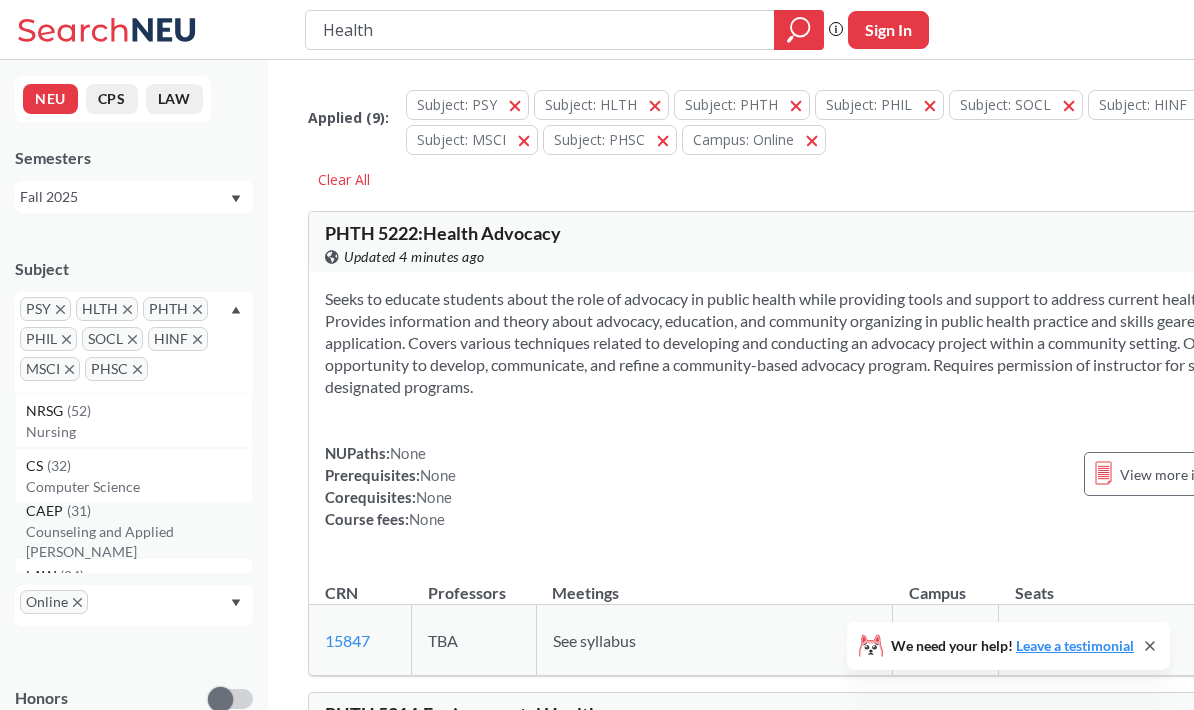 scroll, scrollTop: 58, scrollLeft: 0, axis: vertical 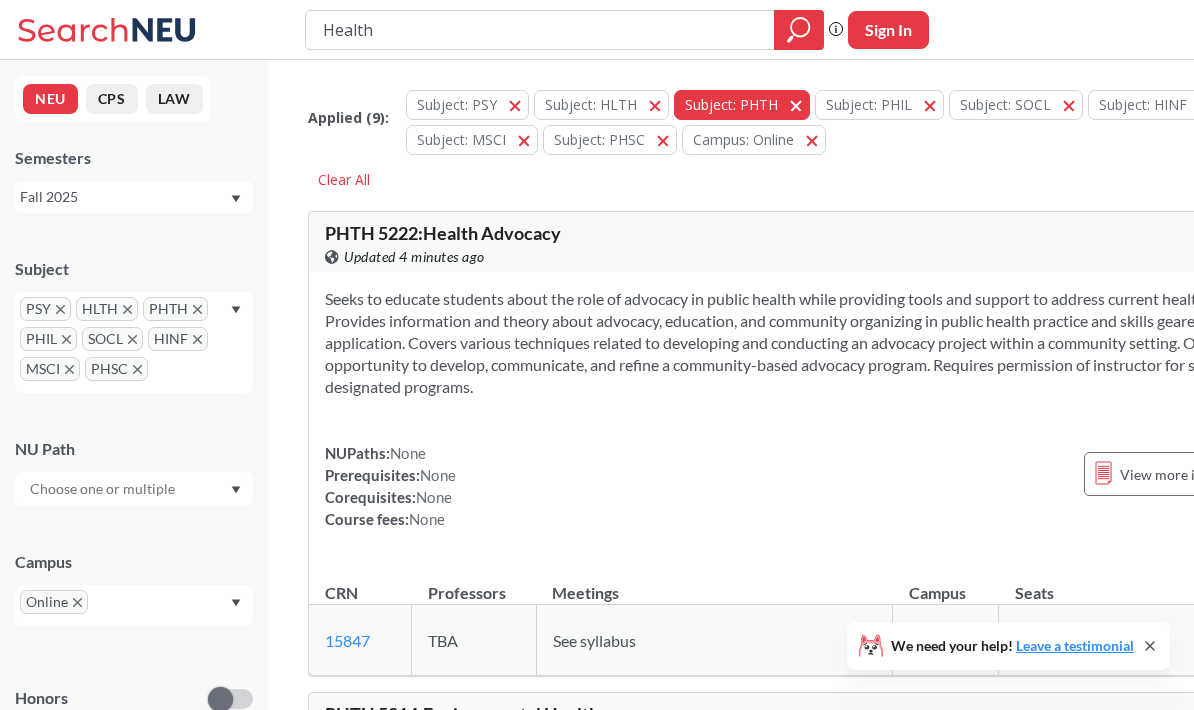 click on "Subject: PHTH PHTH" at bounding box center (742, 105) 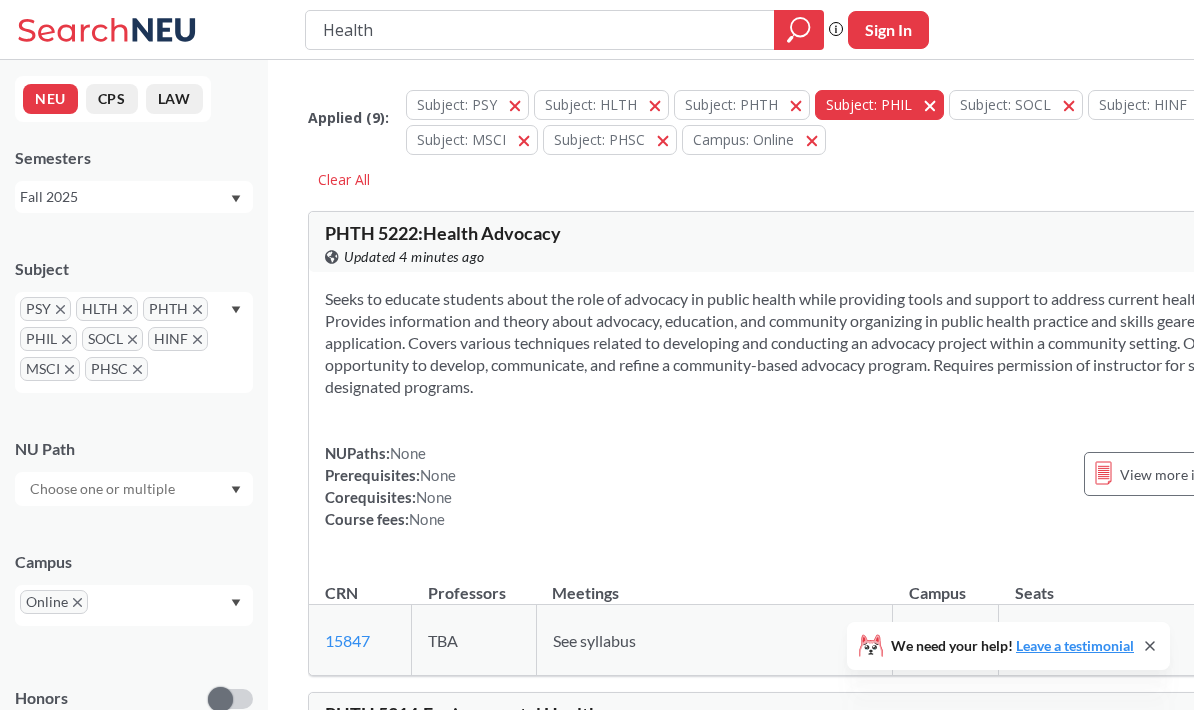 scroll, scrollTop: 0, scrollLeft: 0, axis: both 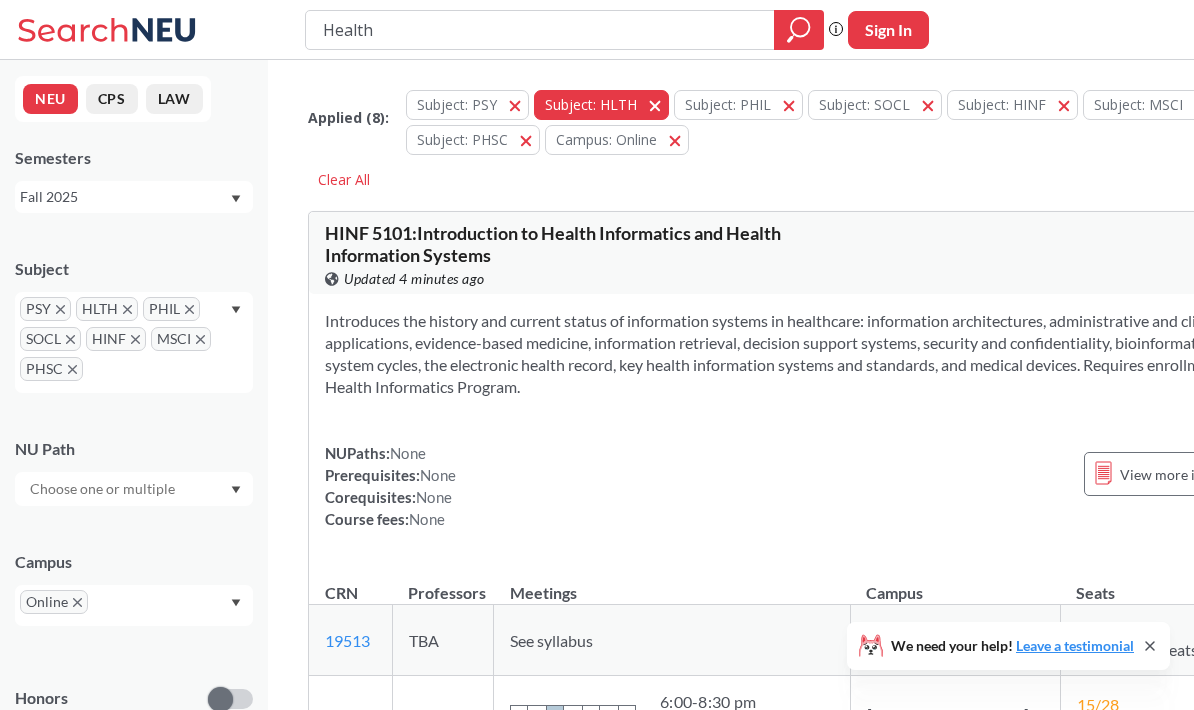 click on "Subject: PSY PSY" at bounding box center (467, 105) 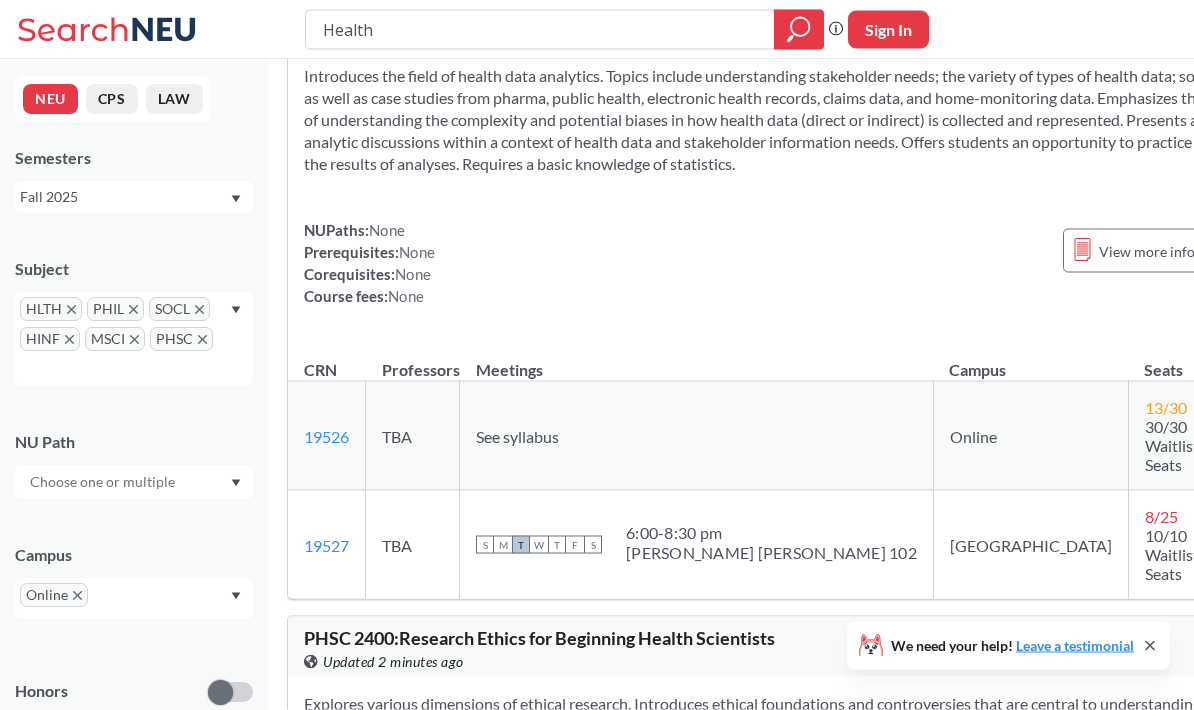 scroll, scrollTop: 3608, scrollLeft: 21, axis: both 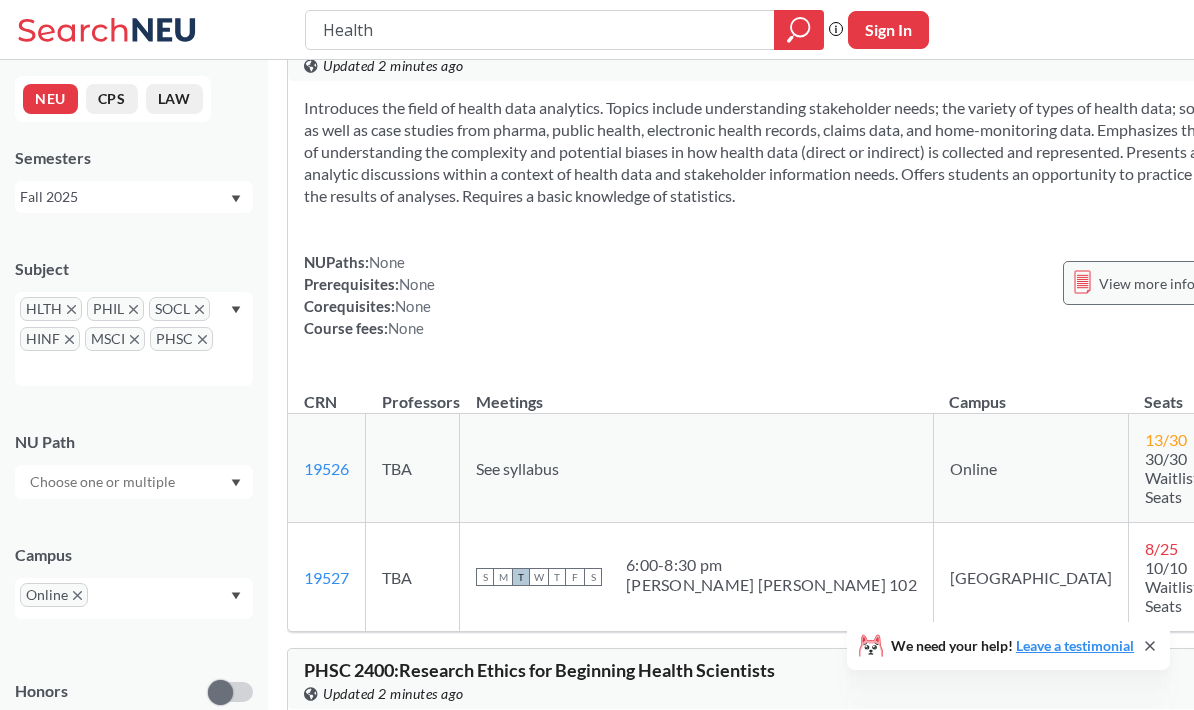click on "View more info for this class" at bounding box center (1175, 283) 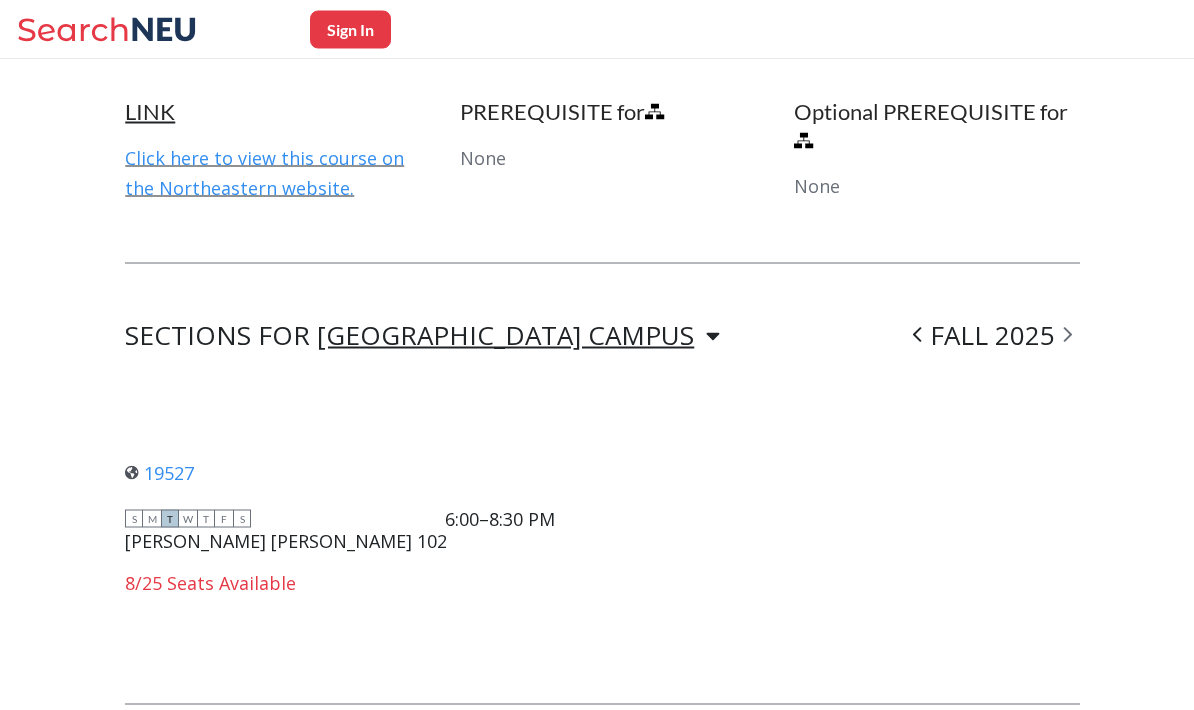 scroll, scrollTop: 1240, scrollLeft: 0, axis: vertical 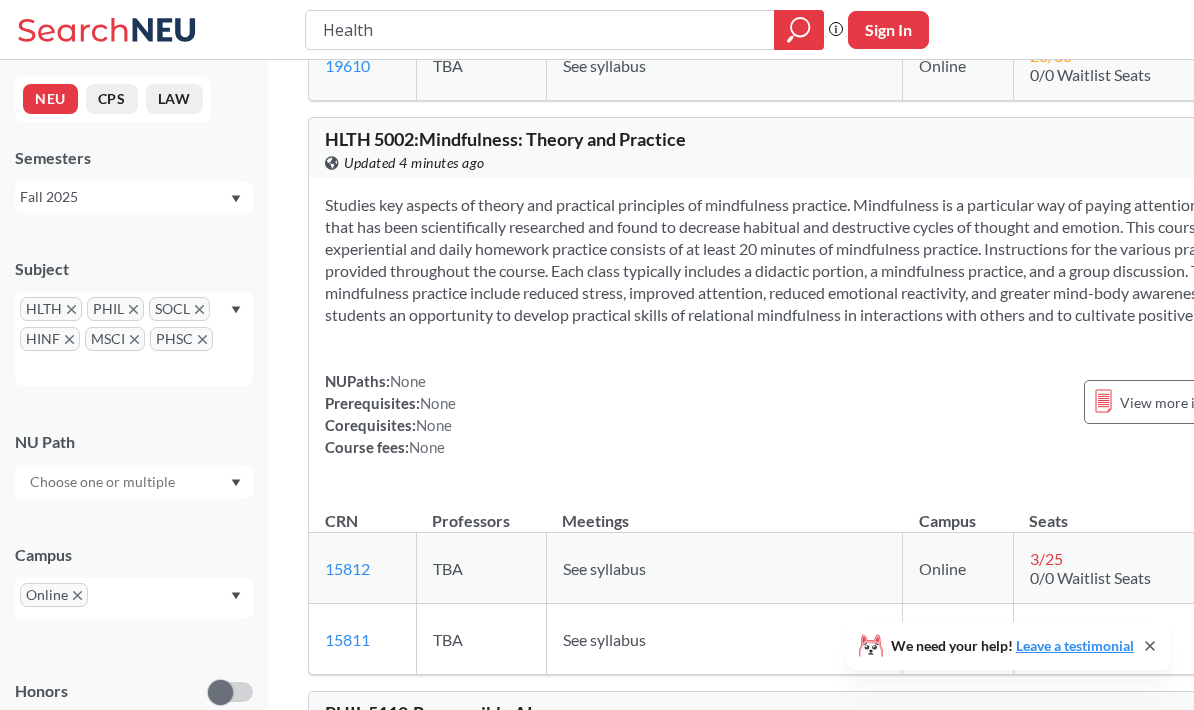 click on "MSCI   5002 :  Crisis Resource Management and Case Studies" at bounding box center (556, -276) 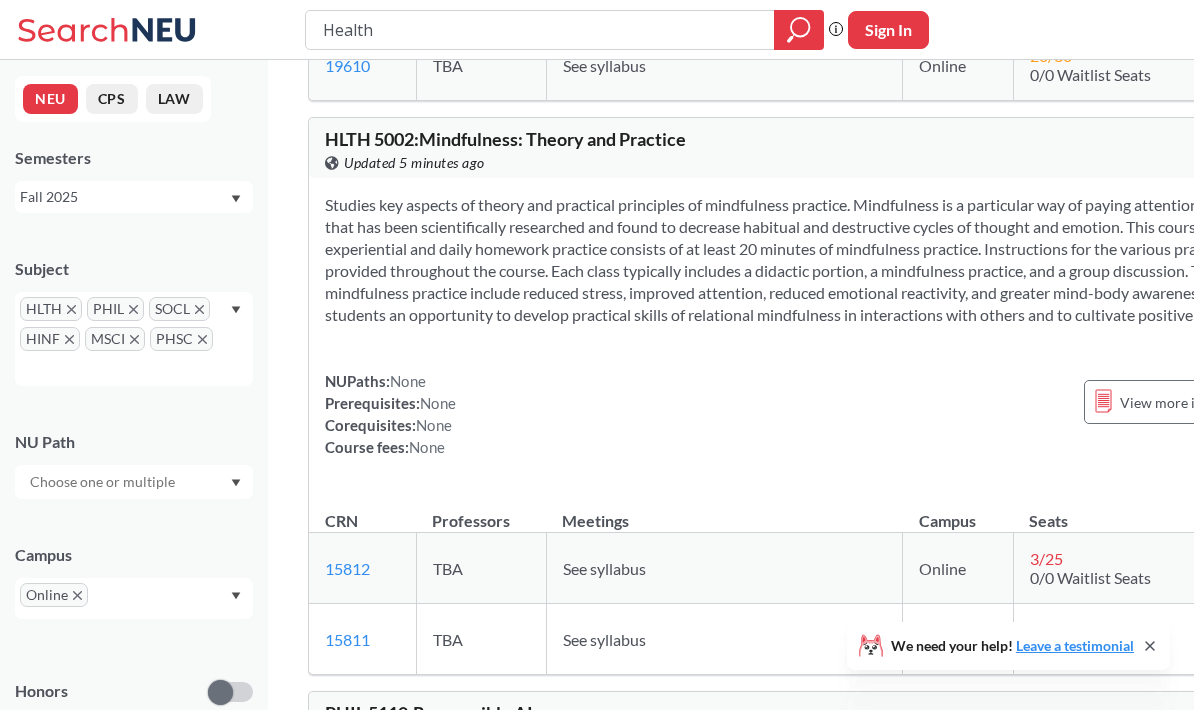 click on "View more info for this class" at bounding box center (1208, -101) 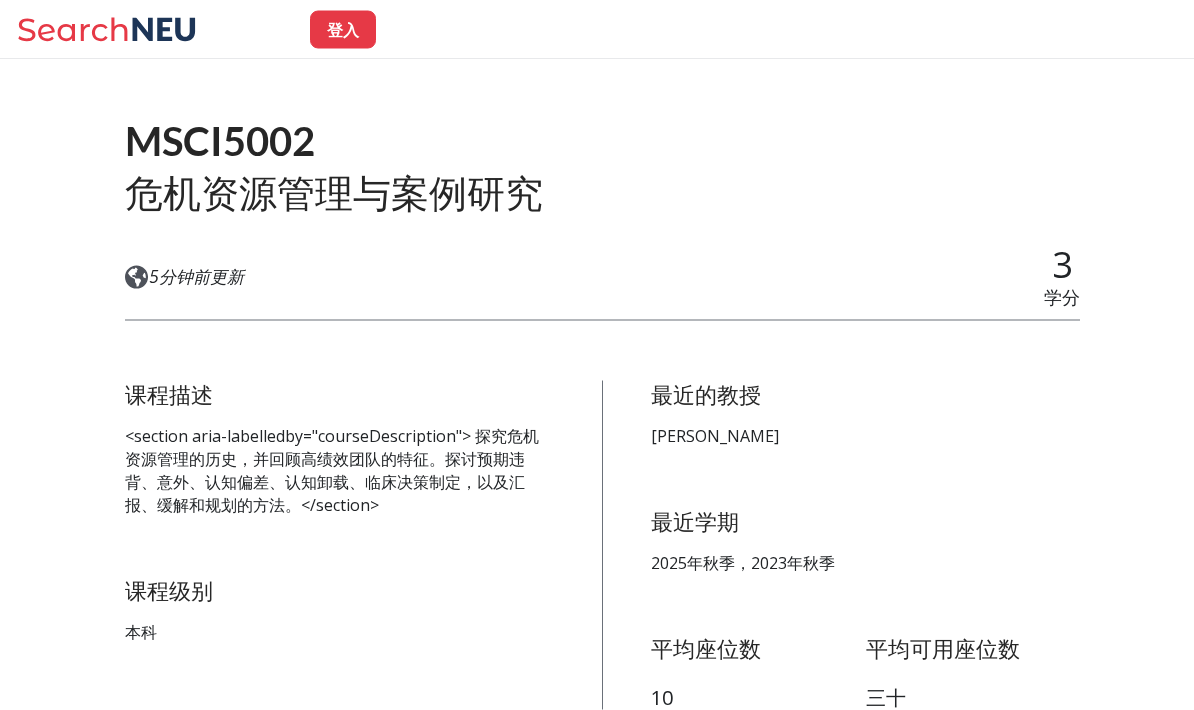 scroll, scrollTop: 117, scrollLeft: 0, axis: vertical 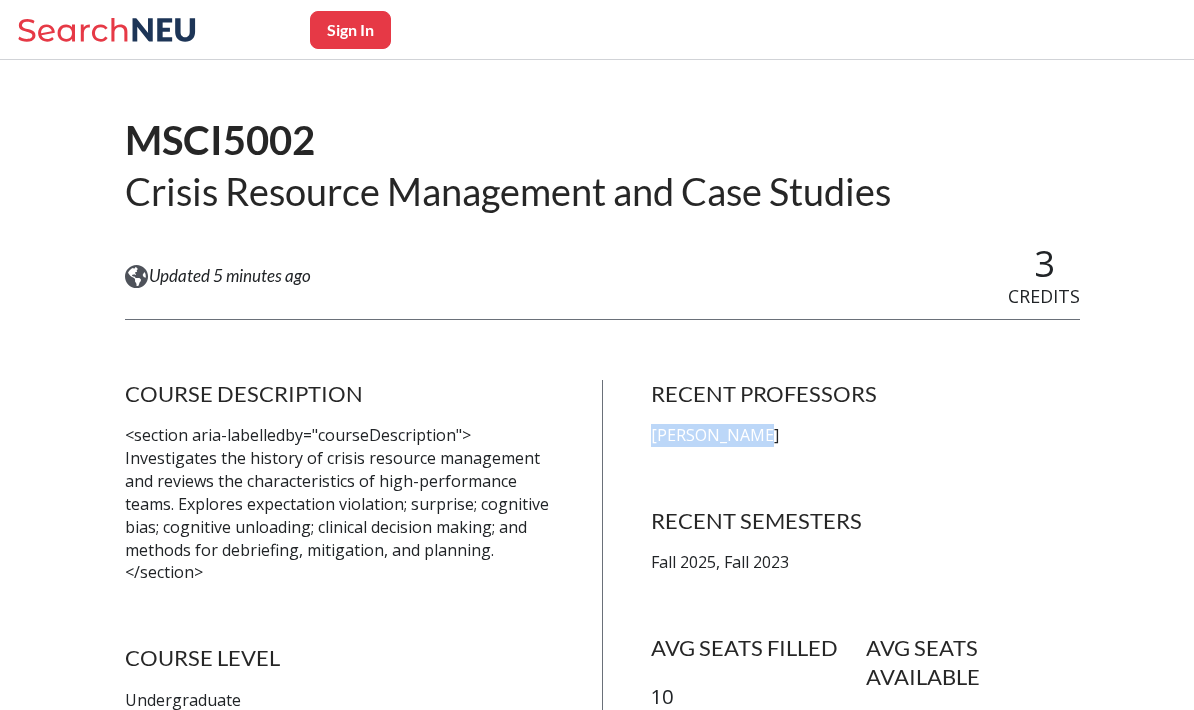 drag, startPoint x: 634, startPoint y: 436, endPoint x: 804, endPoint y: 430, distance: 170.10585 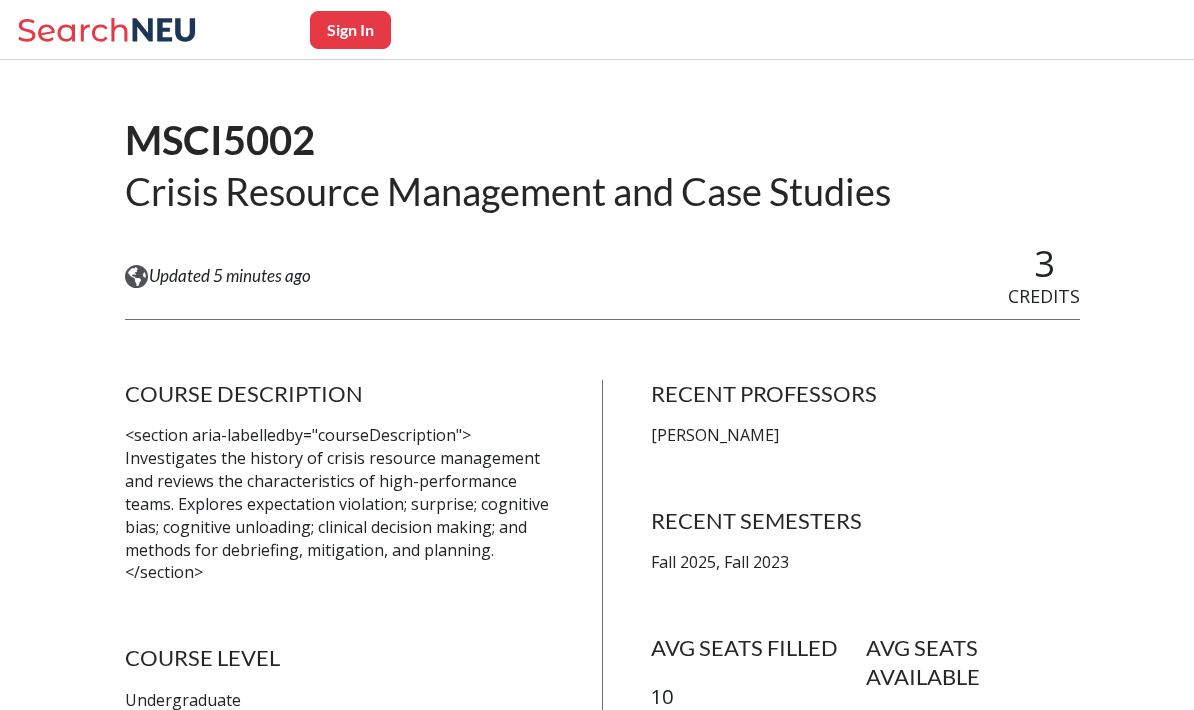 click on "MSCI5002 Crisis Resource Management and Case Studies View this course on Banner. Updated 5 minutes ago 3 CREDITS COURSE DESCRIPTION <section aria-labelledby="courseDescription">
Investigates the history of crisis resource management and reviews the characteristics of high-performance teams. Explores expectation violation; surprise; cognitive bias; cognitive unloading; clinical decision making; and methods for debriefing, mitigation, and planning.
</section> COURSE LEVEL Undergraduate RECENT PROFESSORS [PERSON_NAME] RECENT SEMESTERS Fall 2025, Fall 2023 AVG SEATS FILLED 10 AVG SEATS AVAILABLE 30 AVG # SECTIONS 1 COURSE FEES None NUPATHS None PREREQUISITES  None COREQUISITES None LINK Click here to view this course on the Northeastern website. PREREQUISITE for  None Optional PREREQUISITE for  None SECTIONS FOR   ONLINE CAMPUS ONLINE CAMPUS FALL 2025   19610 View this section on Banner. S M T W T F S TBA TBA 20/30 Seats Available" at bounding box center [602, 932] 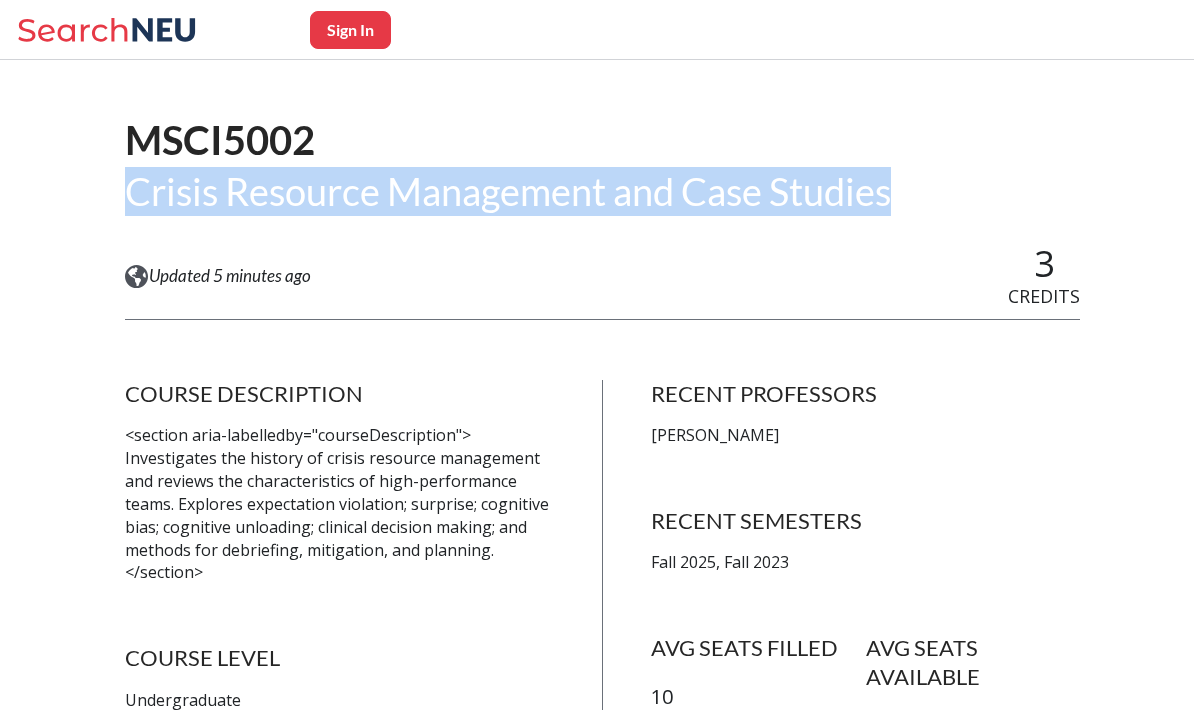 drag, startPoint x: 126, startPoint y: 191, endPoint x: 1005, endPoint y: 206, distance: 879.128 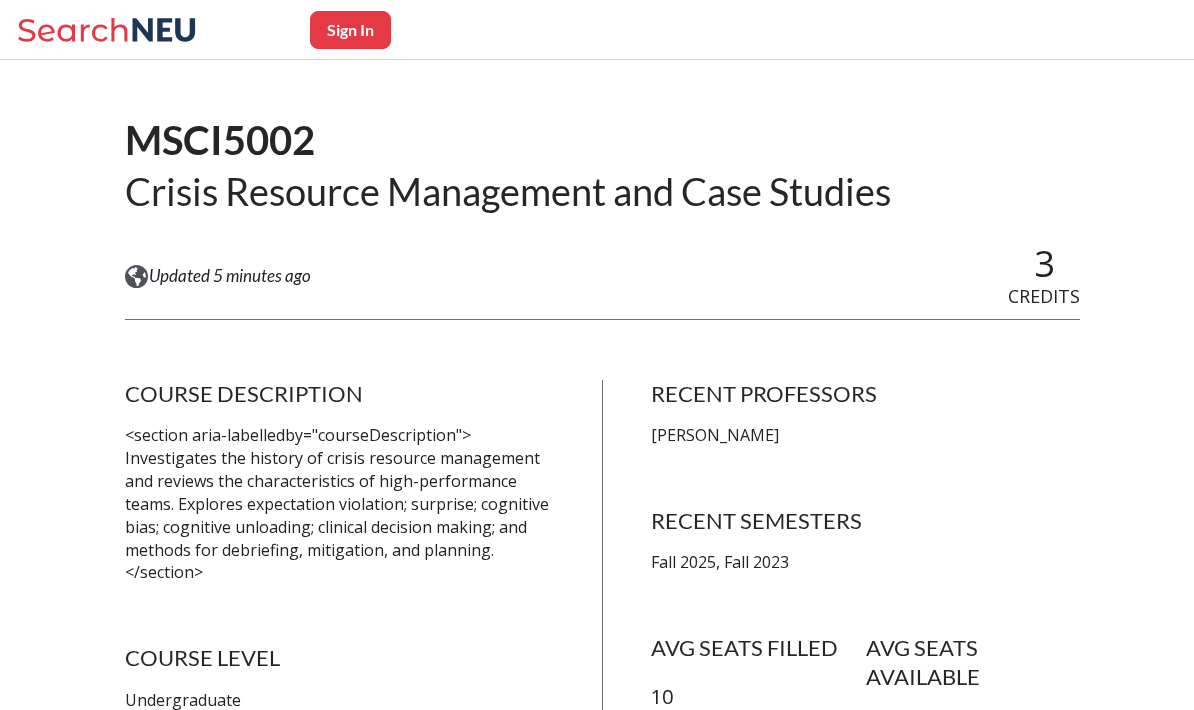 click on "MSCI5002 Crisis Resource Management and Case Studies View this course on Banner. Updated 5 minutes ago 3 CREDITS COURSE DESCRIPTION <section aria-labelledby="courseDescription">
Investigates the history of crisis resource management and reviews the characteristics of high-performance teams. Explores expectation violation; surprise; cognitive bias; cognitive unloading; clinical decision making; and methods for debriefing, mitigation, and planning.
</section> COURSE LEVEL Undergraduate RECENT PROFESSORS [PERSON_NAME] RECENT SEMESTERS Fall 2025, Fall 2023 AVG SEATS FILLED 10 AVG SEATS AVAILABLE 30 AVG # SECTIONS 1 COURSE FEES None NUPATHS None PREREQUISITES  None COREQUISITES None LINK Click here to view this course on the Northeastern website. PREREQUISITE for  None Optional PREREQUISITE for  None SECTIONS FOR   ONLINE CAMPUS ONLINE CAMPUS FALL 2025   19610 View this section on Banner. S M T W T F S TBA TBA 20/30 Seats Available" at bounding box center (602, 932) 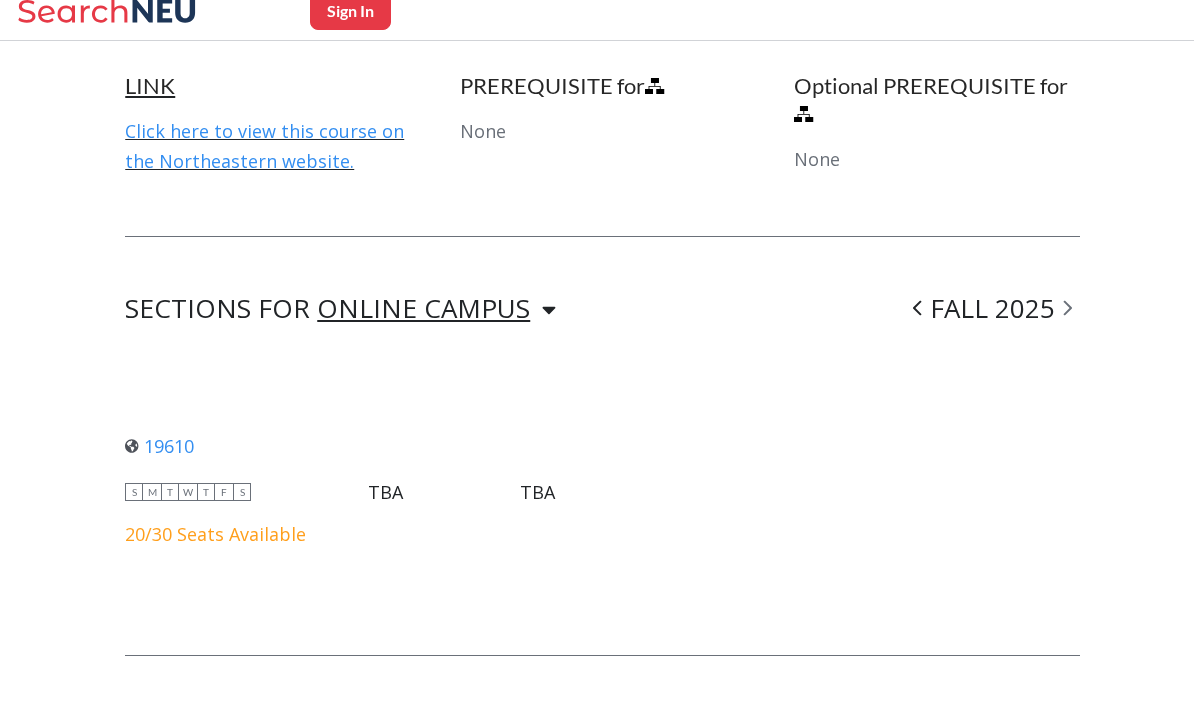 scroll, scrollTop: 1298, scrollLeft: 0, axis: vertical 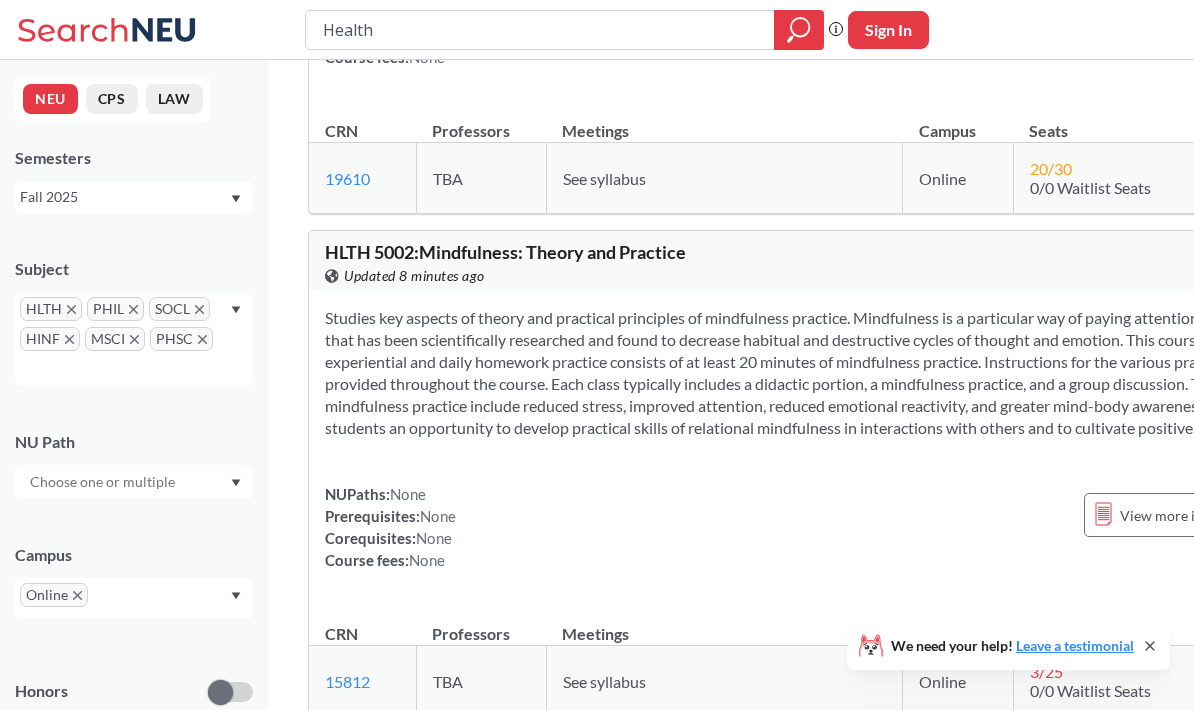 click on "View more info for this class" at bounding box center (1208, 12) 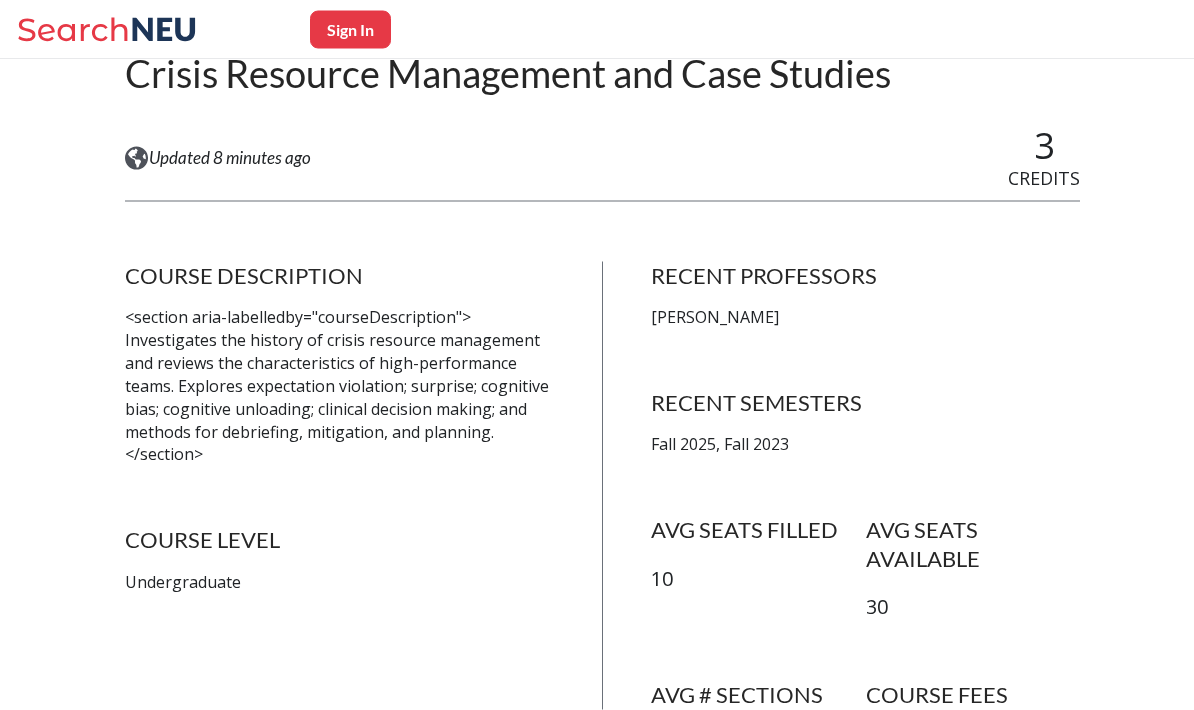 scroll, scrollTop: 236, scrollLeft: 0, axis: vertical 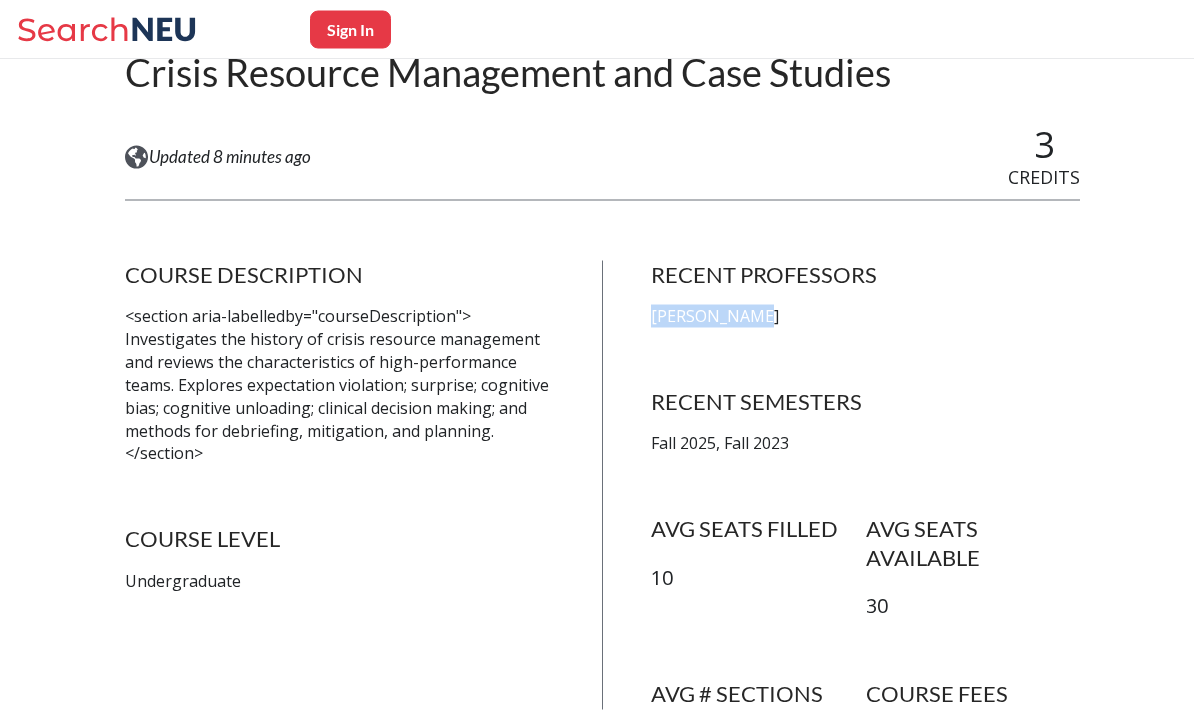 drag, startPoint x: 646, startPoint y: 321, endPoint x: 772, endPoint y: 314, distance: 126.1943 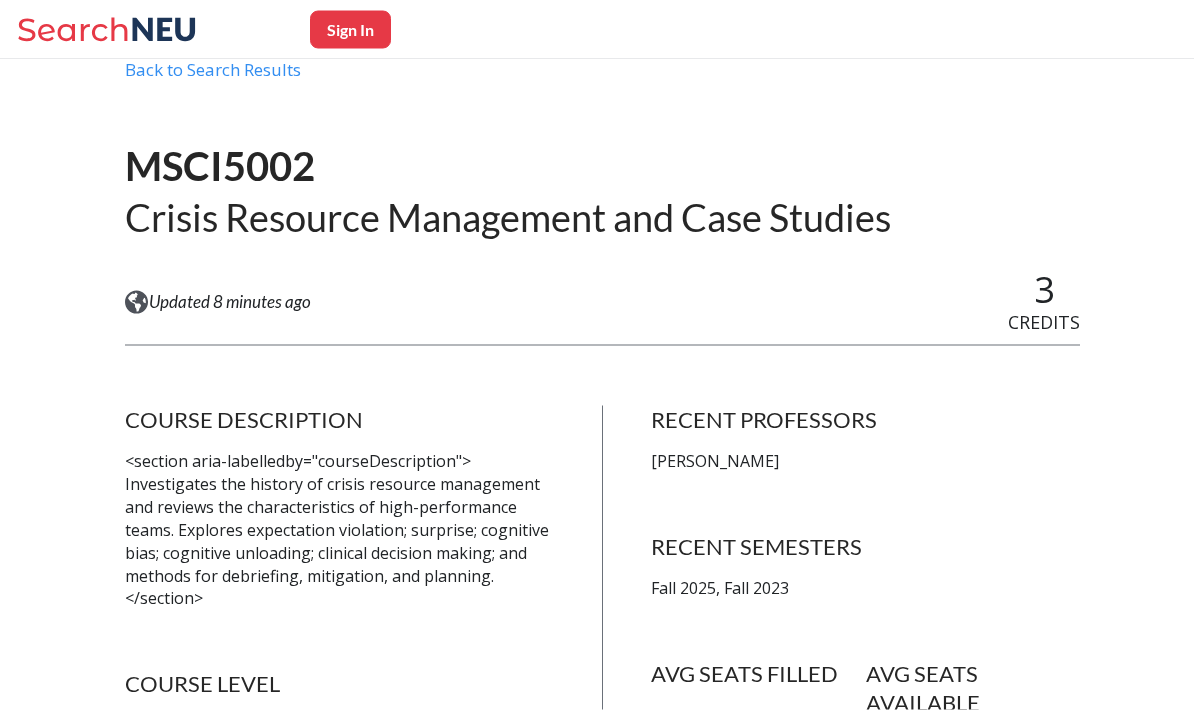 scroll, scrollTop: 83, scrollLeft: 0, axis: vertical 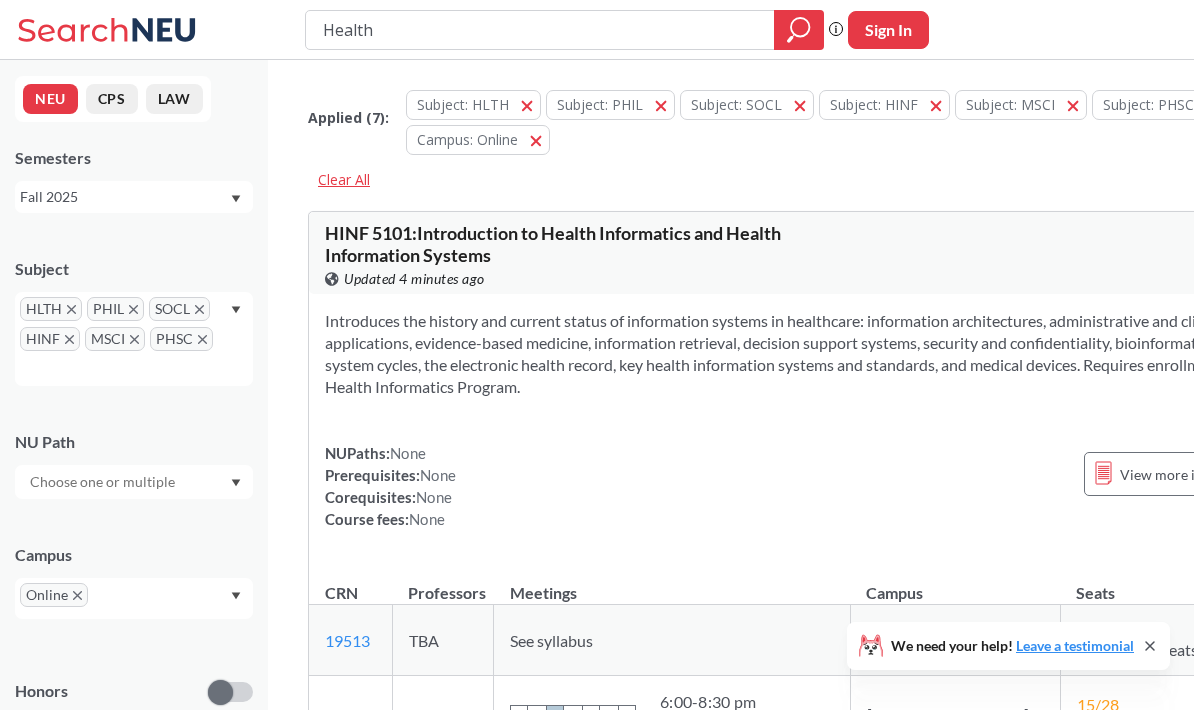 click on "Clear All" at bounding box center (344, 180) 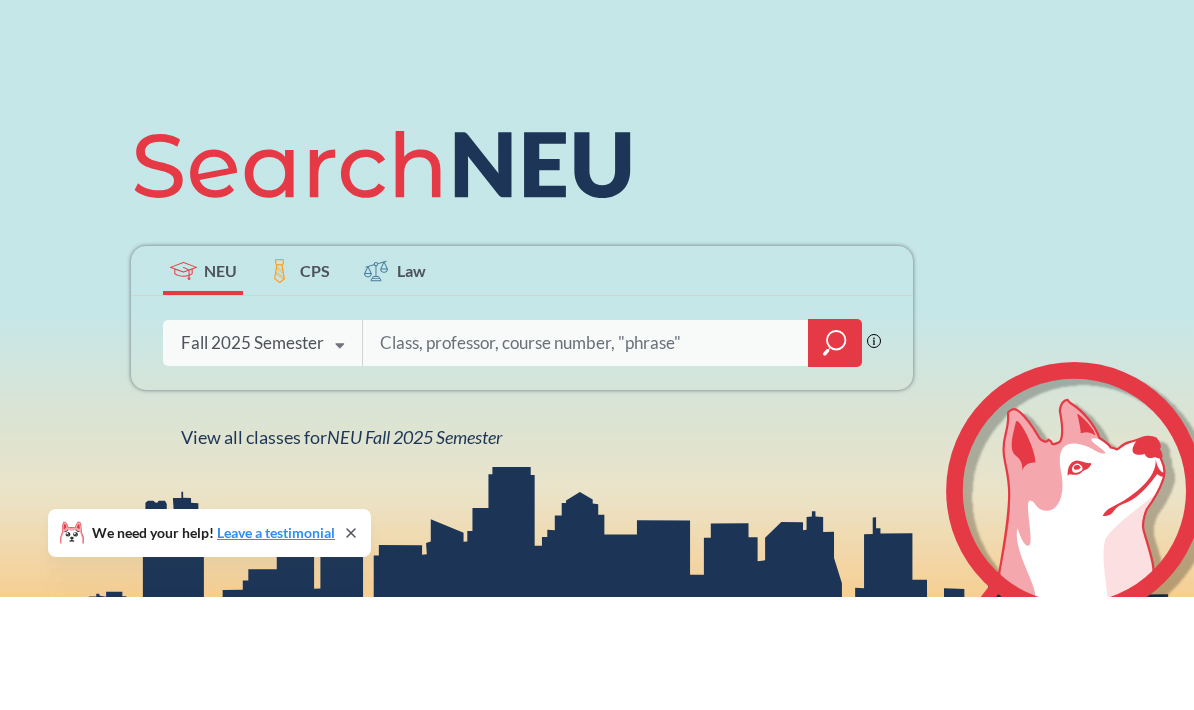 scroll, scrollTop: 56, scrollLeft: 0, axis: vertical 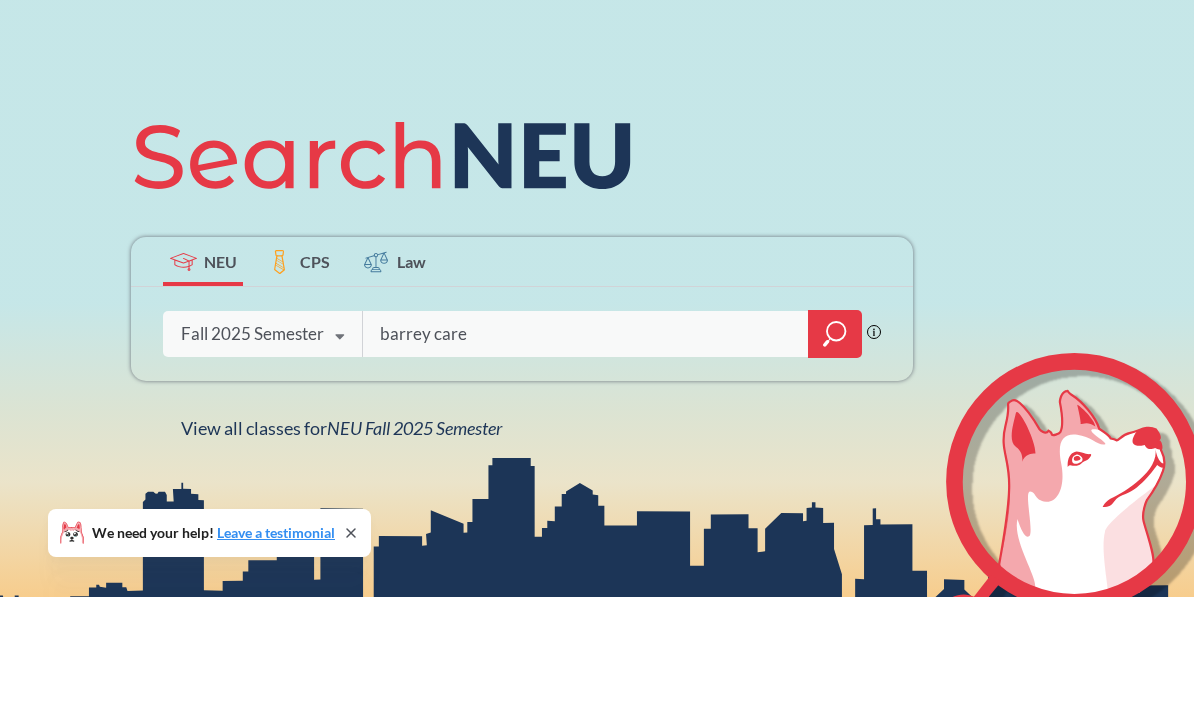 type on "[PERSON_NAME]" 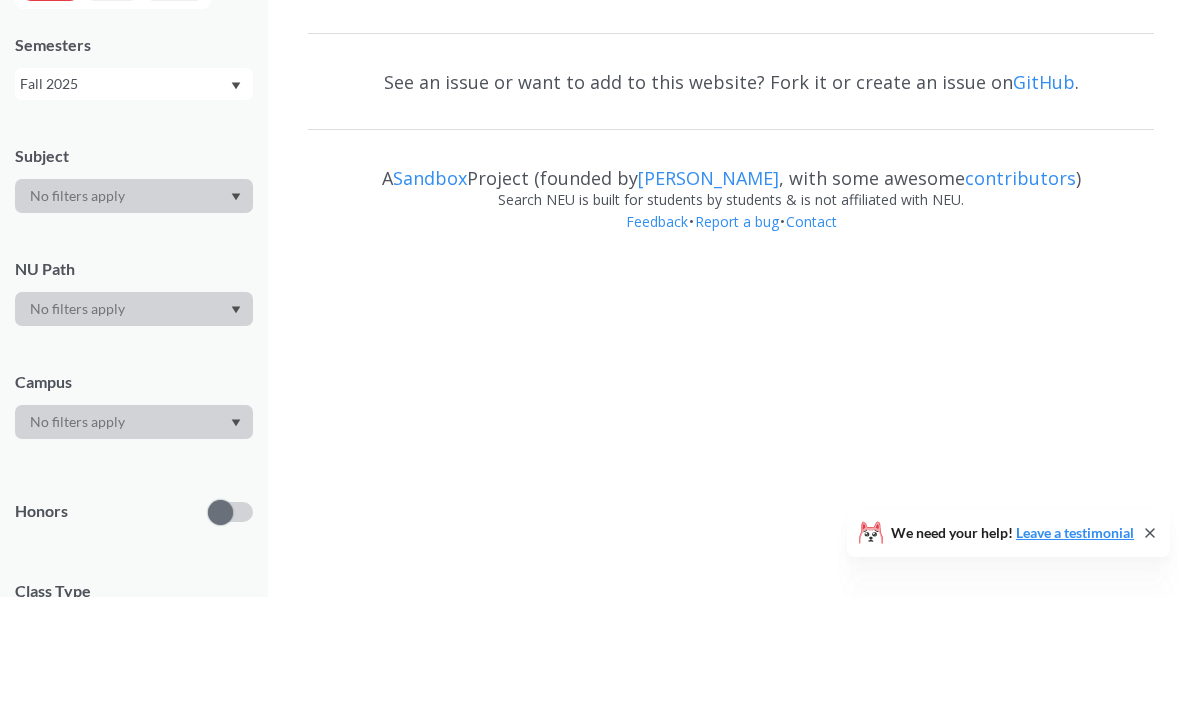 scroll, scrollTop: 0, scrollLeft: 0, axis: both 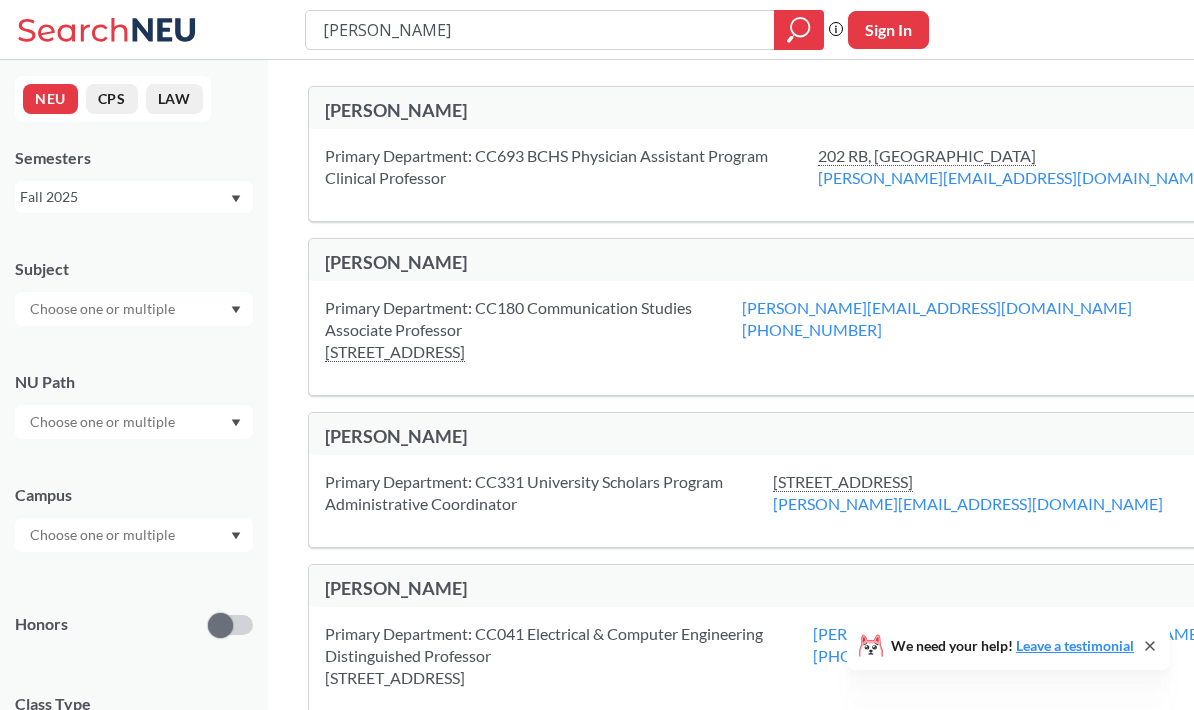 click on "Primary Department: CC693 BCHS Physician Assistant Program Clinical Professor" at bounding box center [571, 167] 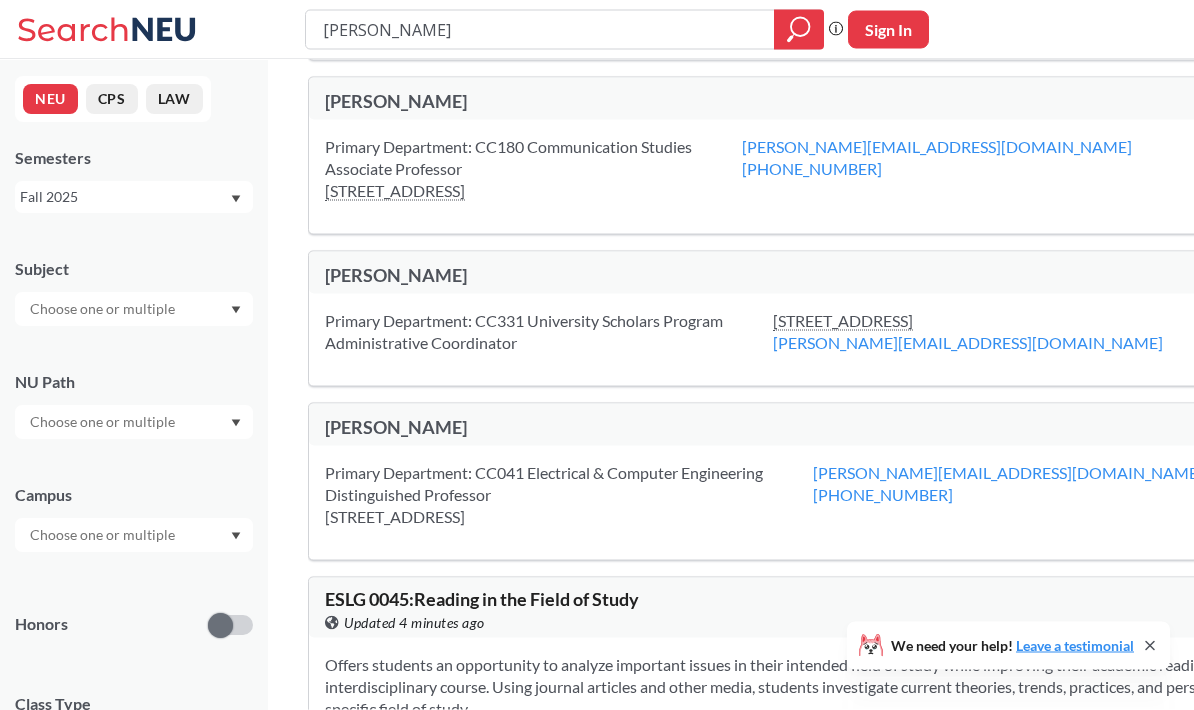 scroll, scrollTop: 0, scrollLeft: 0, axis: both 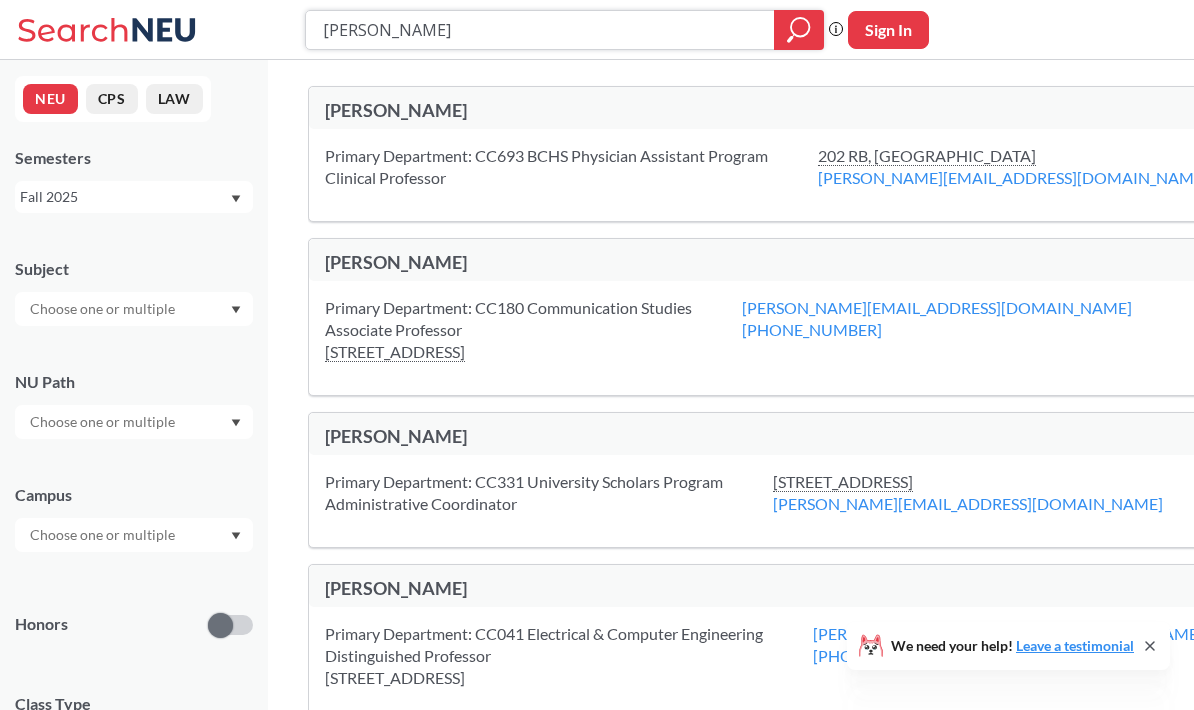 click on "[PERSON_NAME]" at bounding box center [540, 30] 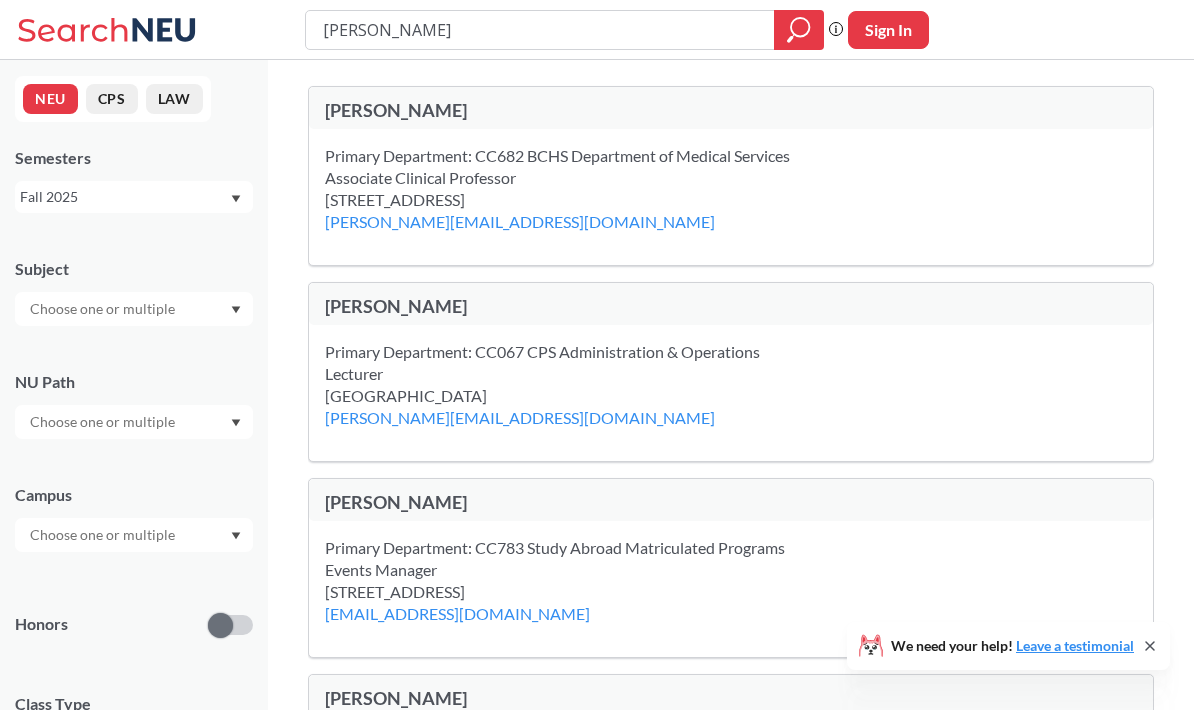 drag, startPoint x: 475, startPoint y: 103, endPoint x: 341, endPoint y: 102, distance: 134.00374 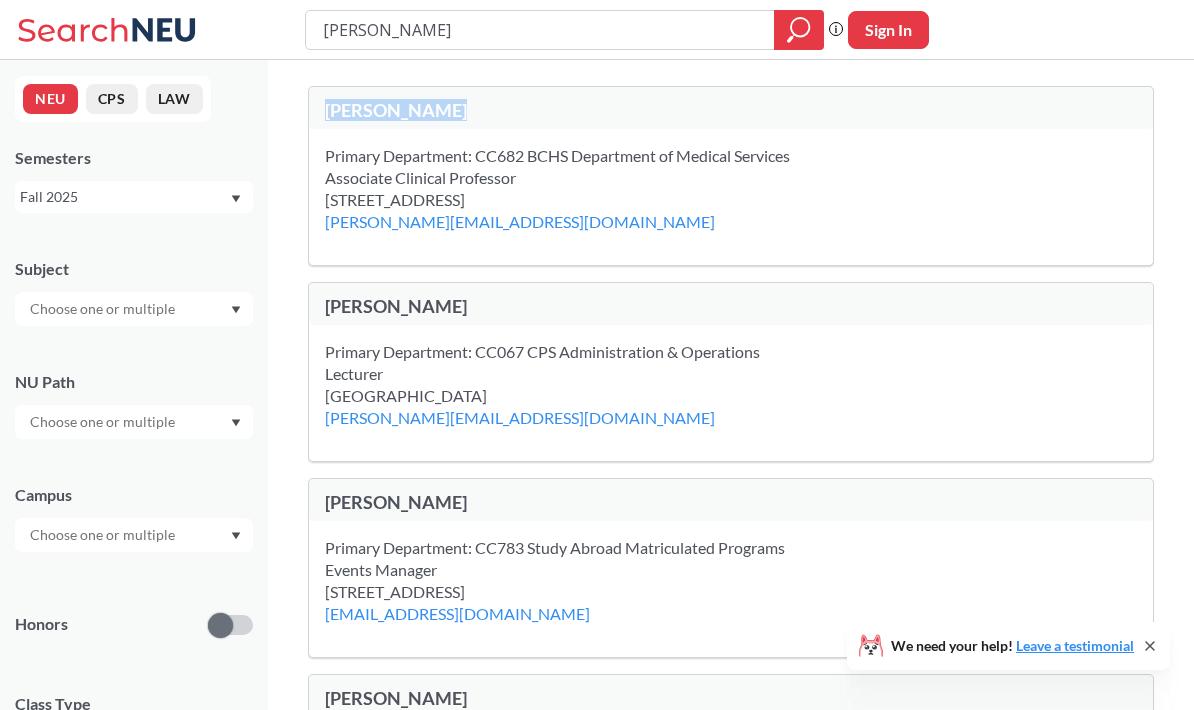 drag, startPoint x: 324, startPoint y: 111, endPoint x: 484, endPoint y: 112, distance: 160.00313 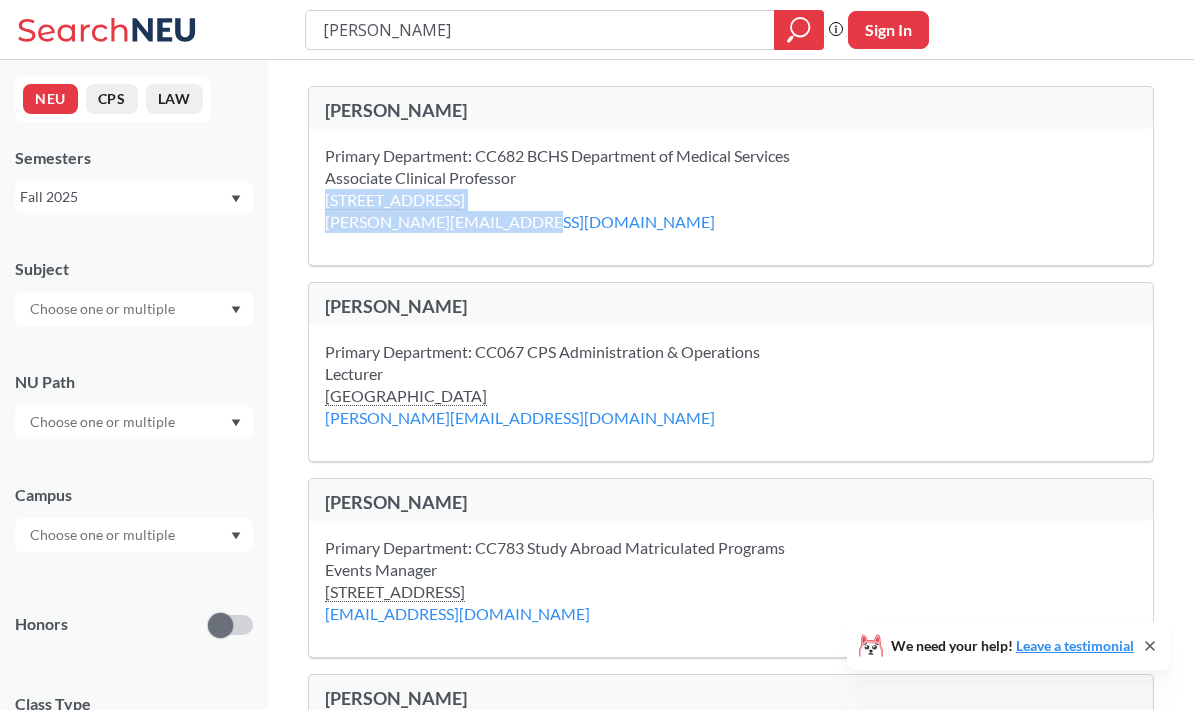drag, startPoint x: 318, startPoint y: 226, endPoint x: 518, endPoint y: 240, distance: 200.4894 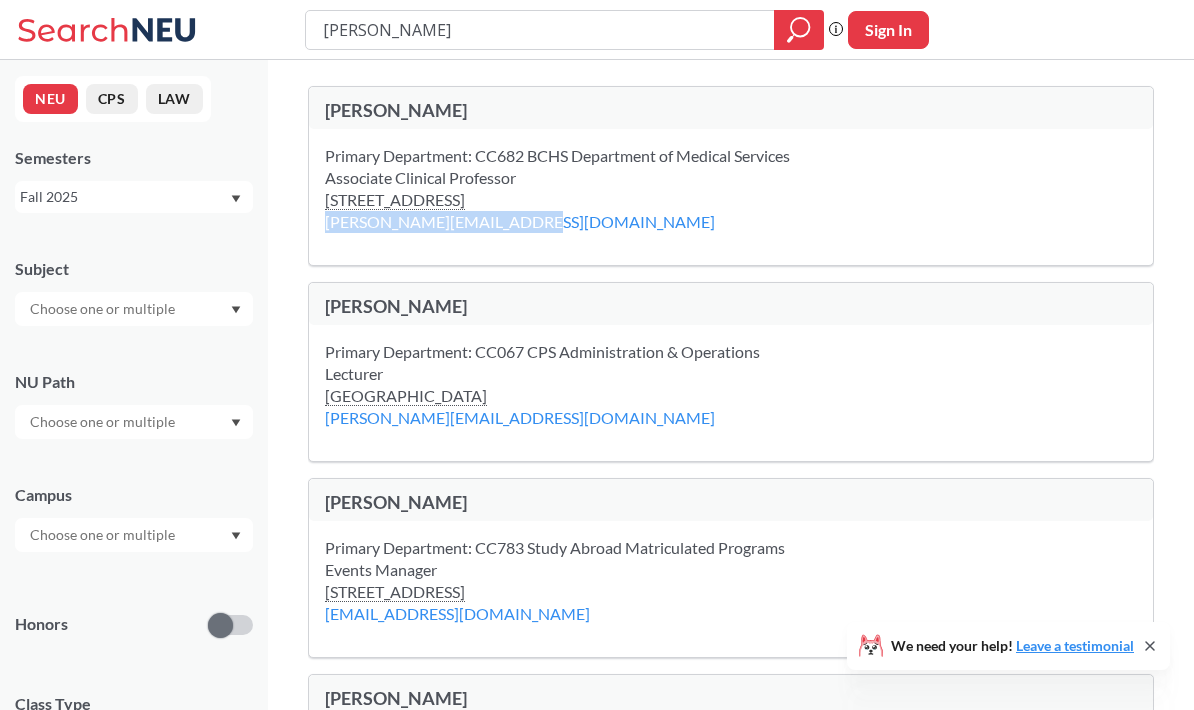 drag, startPoint x: 554, startPoint y: 228, endPoint x: 324, endPoint y: 230, distance: 230.0087 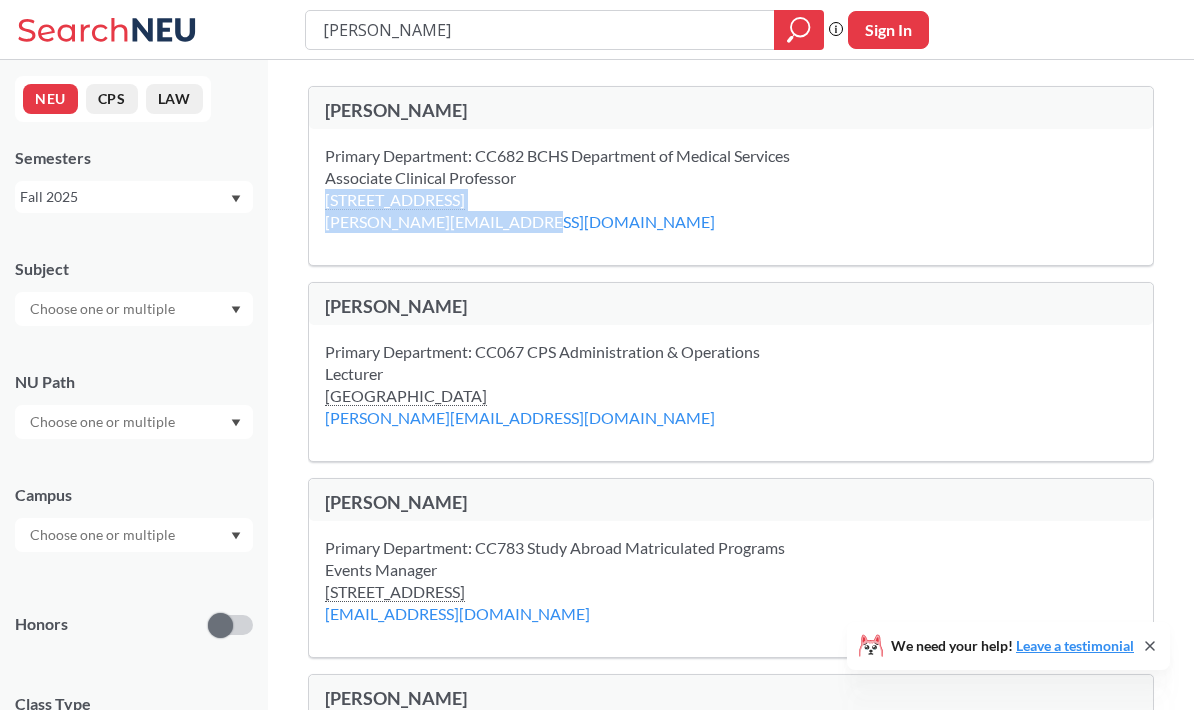 copy on "360 Huntington Avenue, Boston, MA, 02115 j.merson@northeastern.edu" 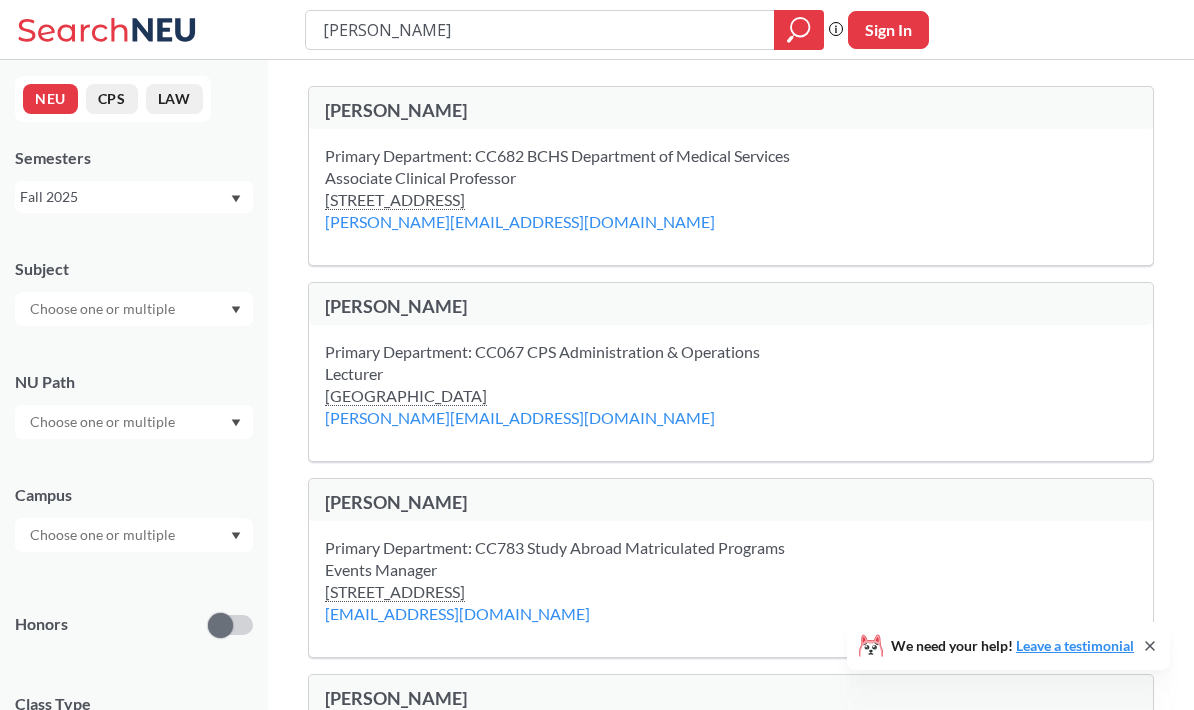 click on "Primary Department: CC067 CPS Administration & Operations Lecturer 41 BV, Boston, MA, 02111 b.merson@northeastern.edu" at bounding box center (731, 393) 